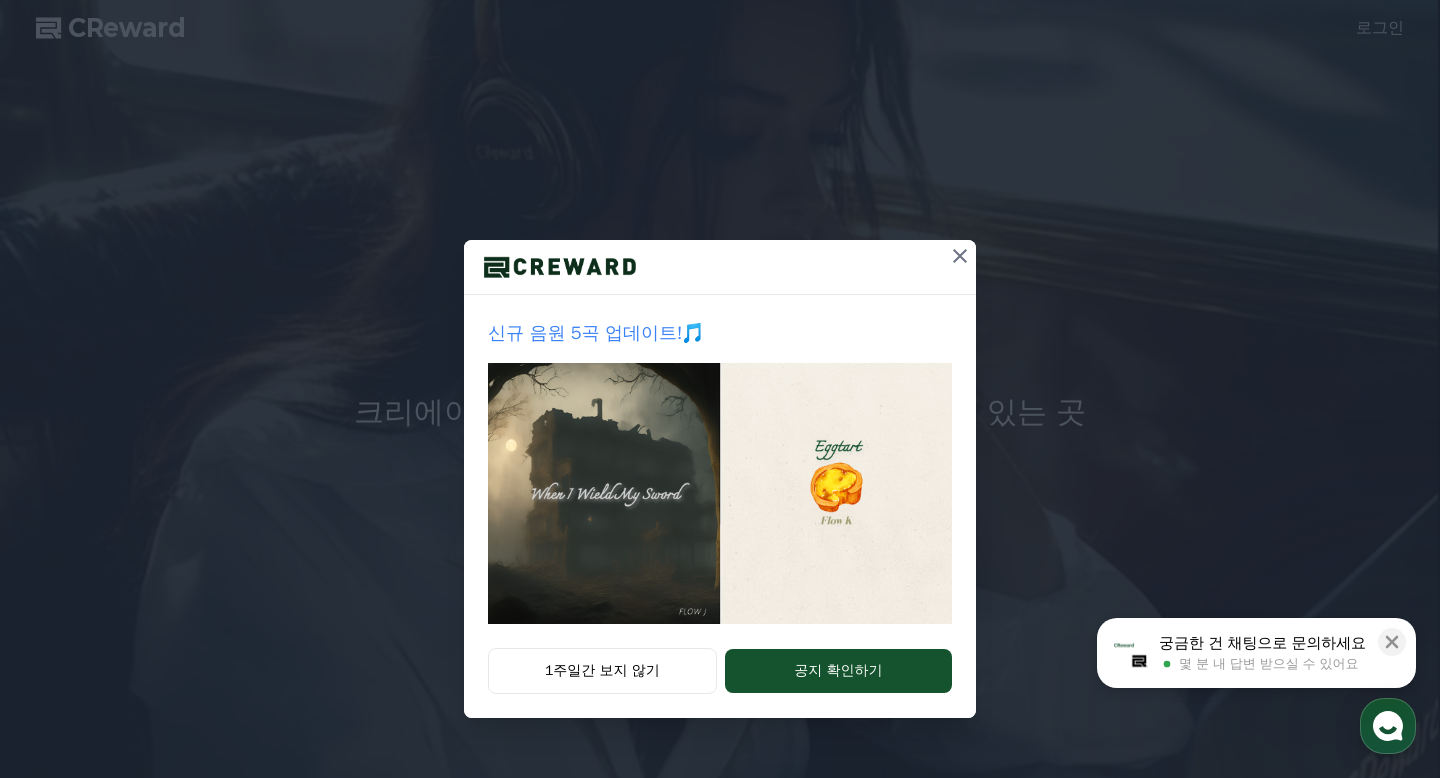 scroll, scrollTop: 0, scrollLeft: 0, axis: both 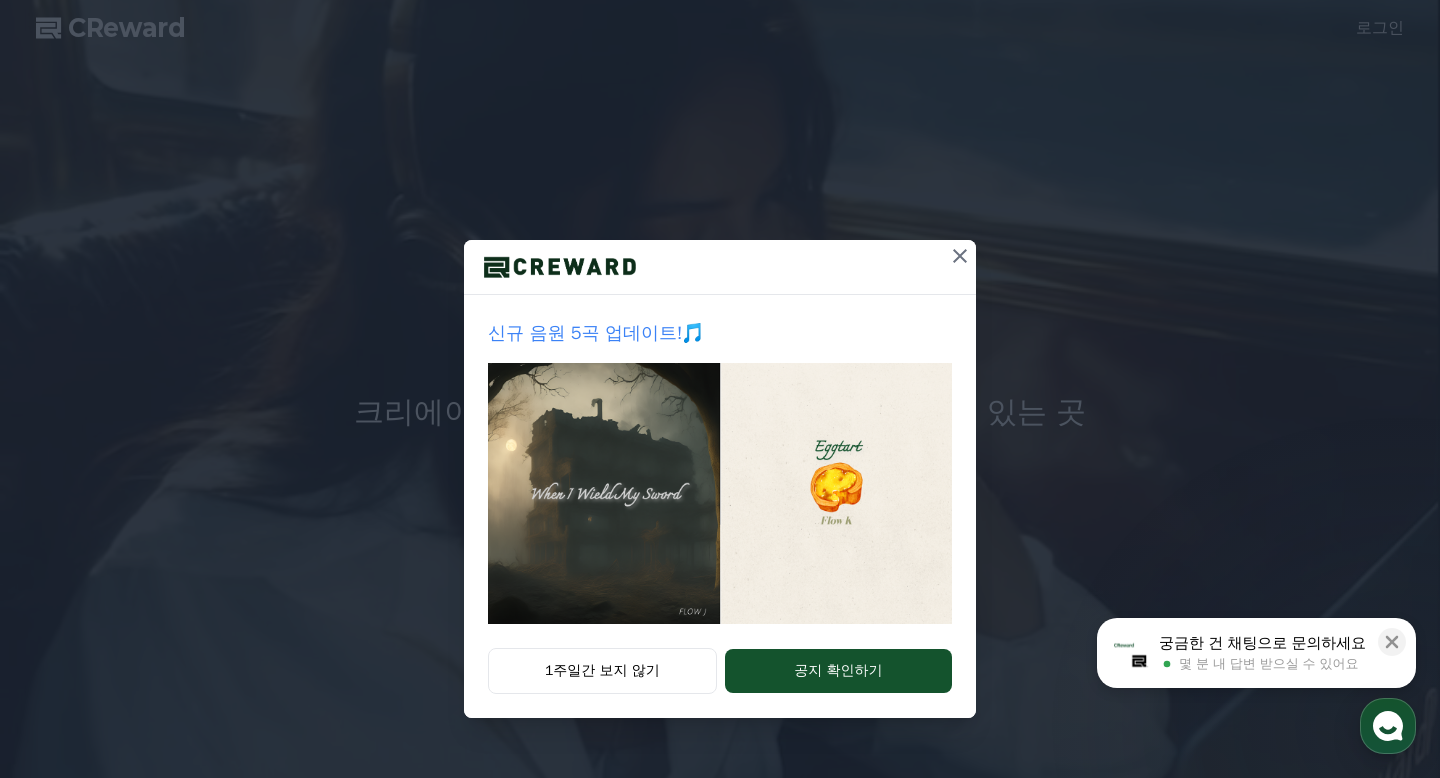 click 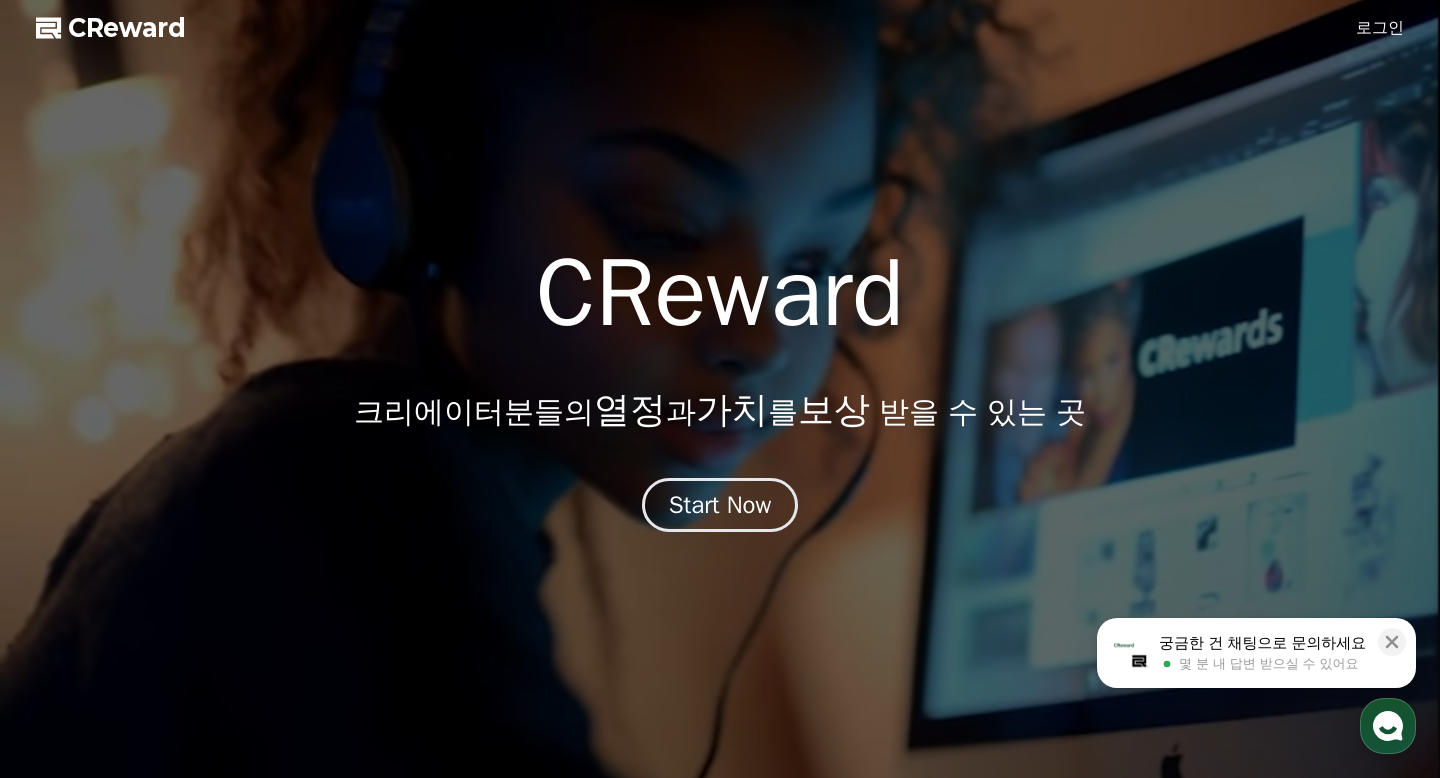 click on "로그인" at bounding box center [1380, 28] 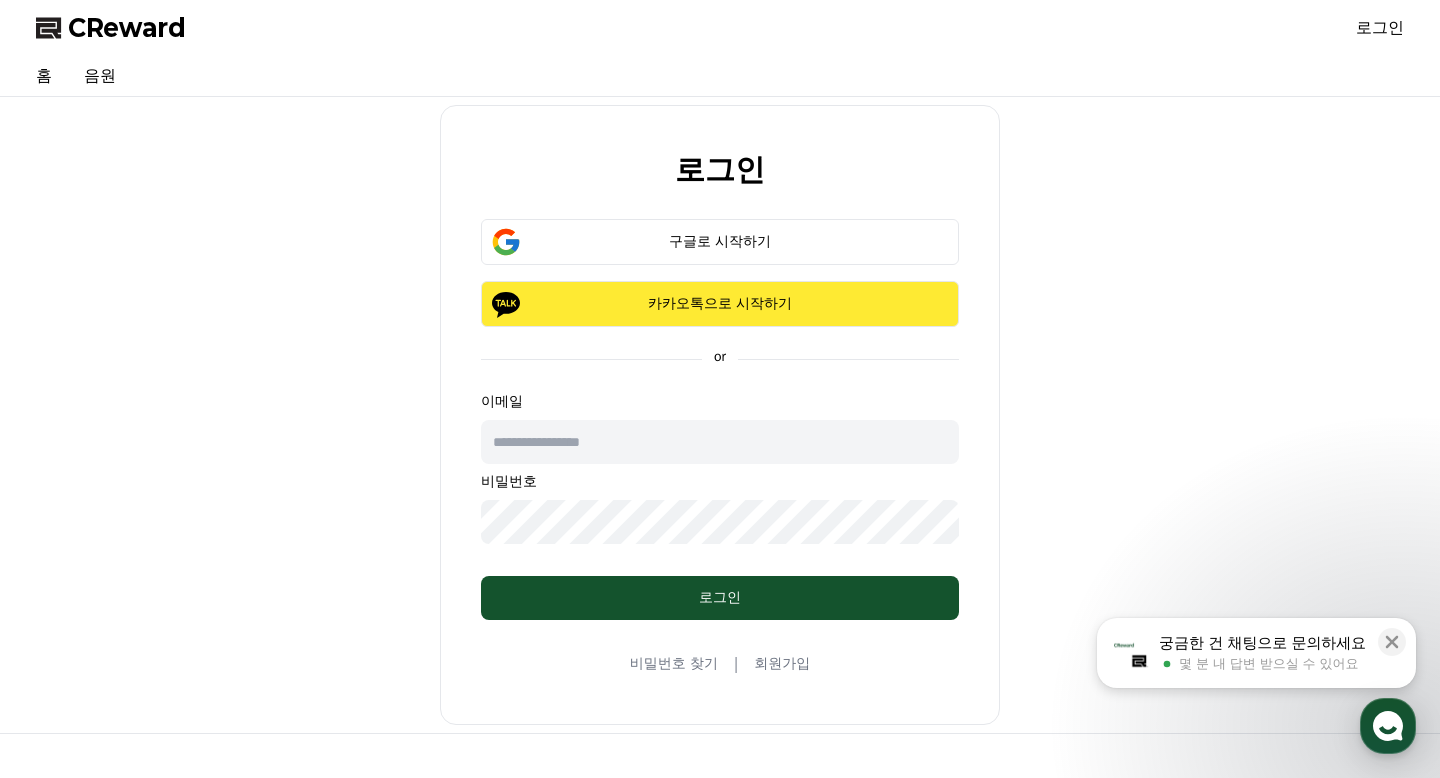 click on "카카오톡으로 시작하기" at bounding box center (720, 304) 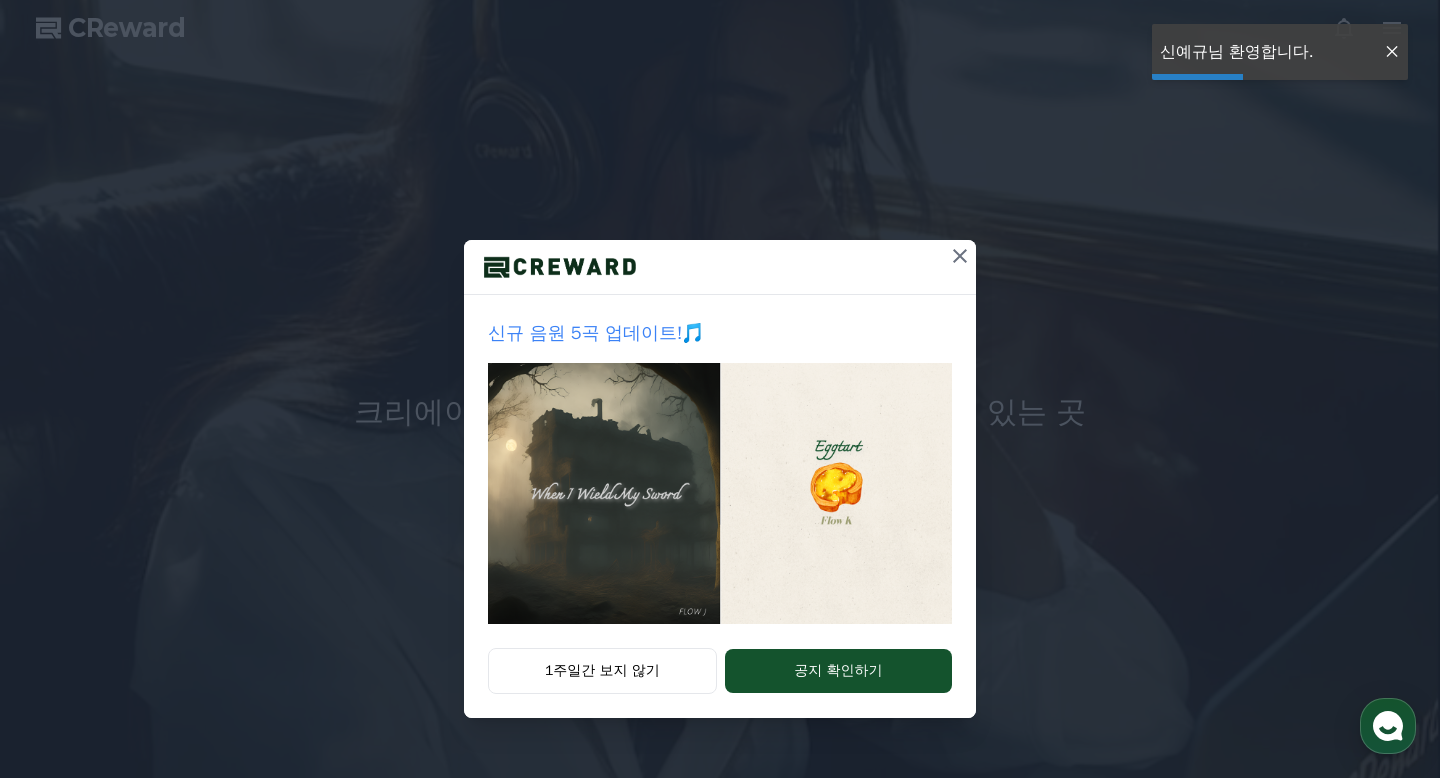 scroll, scrollTop: 0, scrollLeft: 0, axis: both 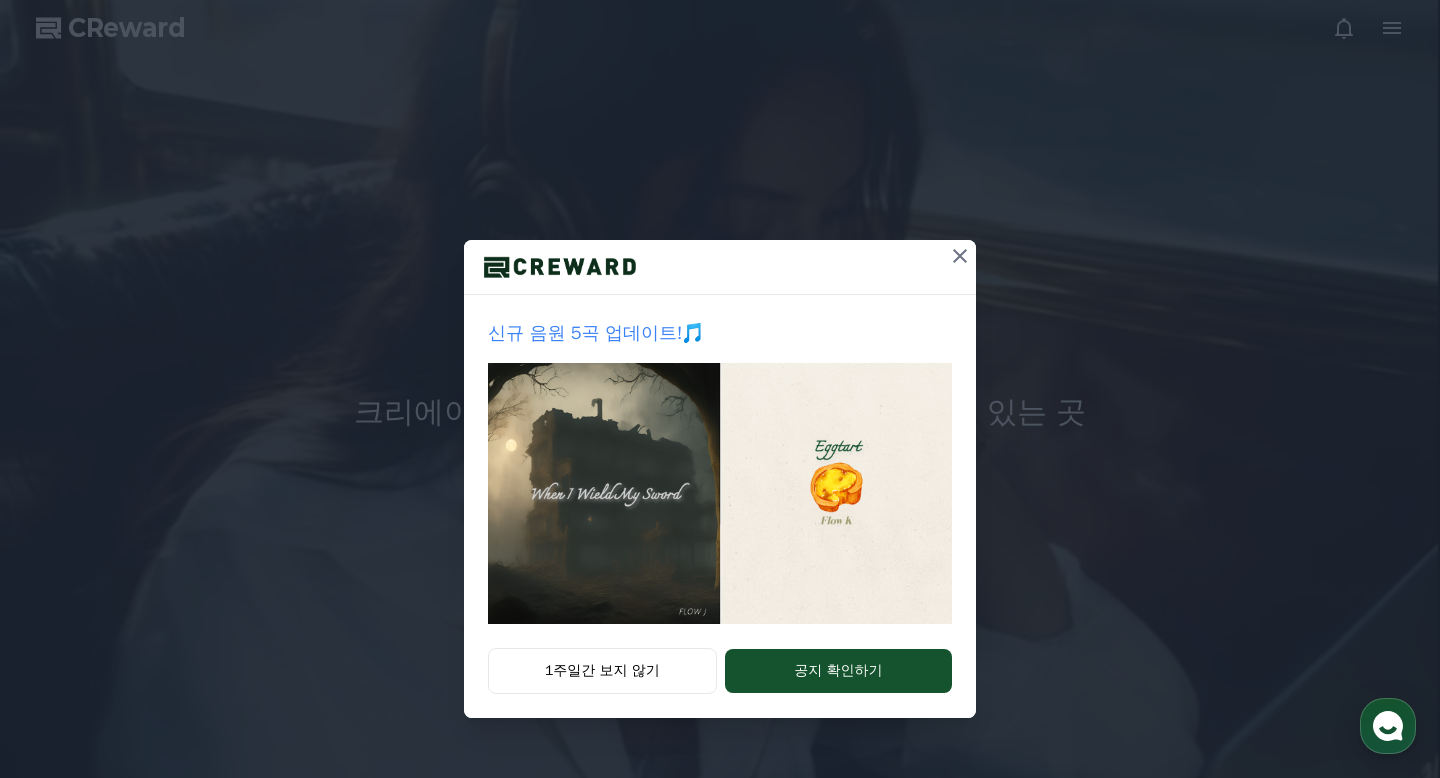 click 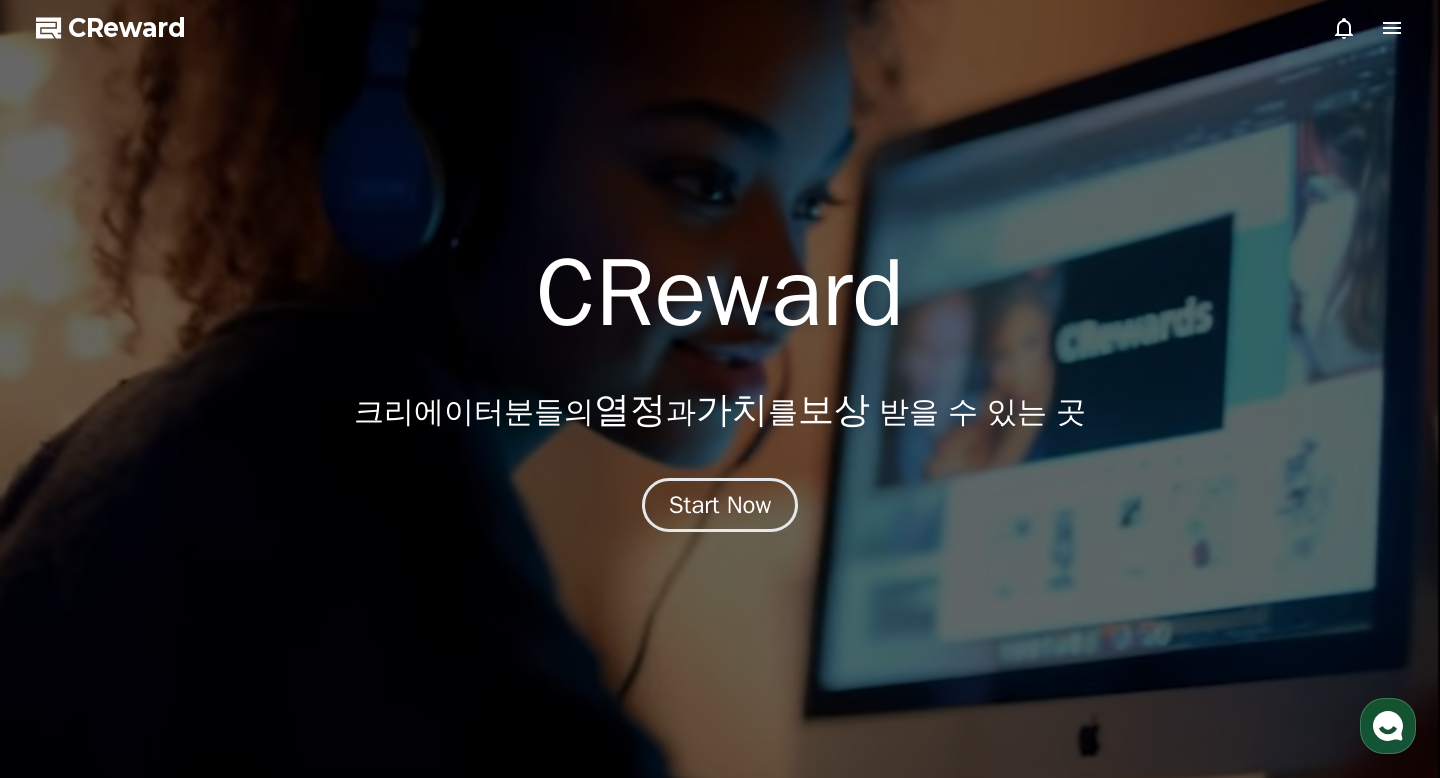 click 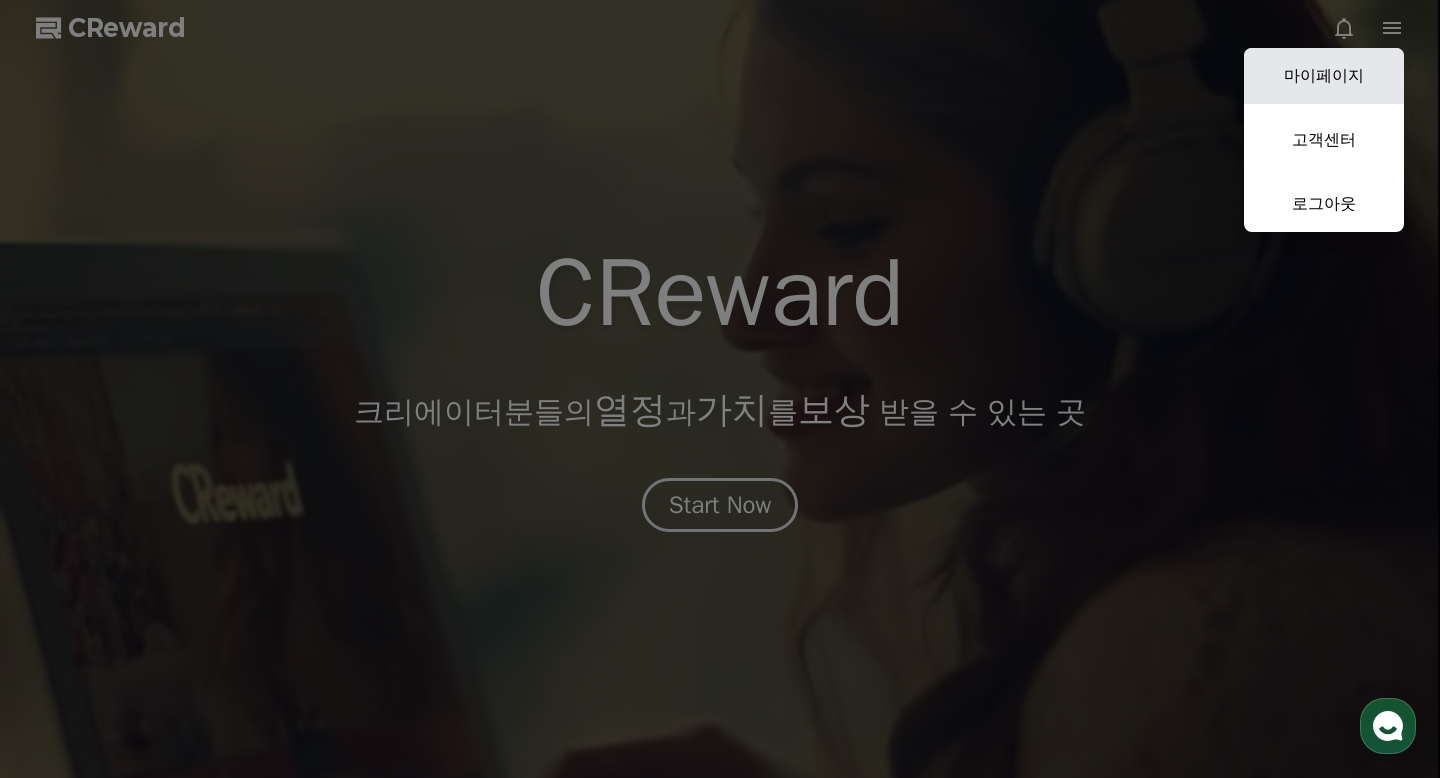 click on "마이페이지" at bounding box center [1324, 76] 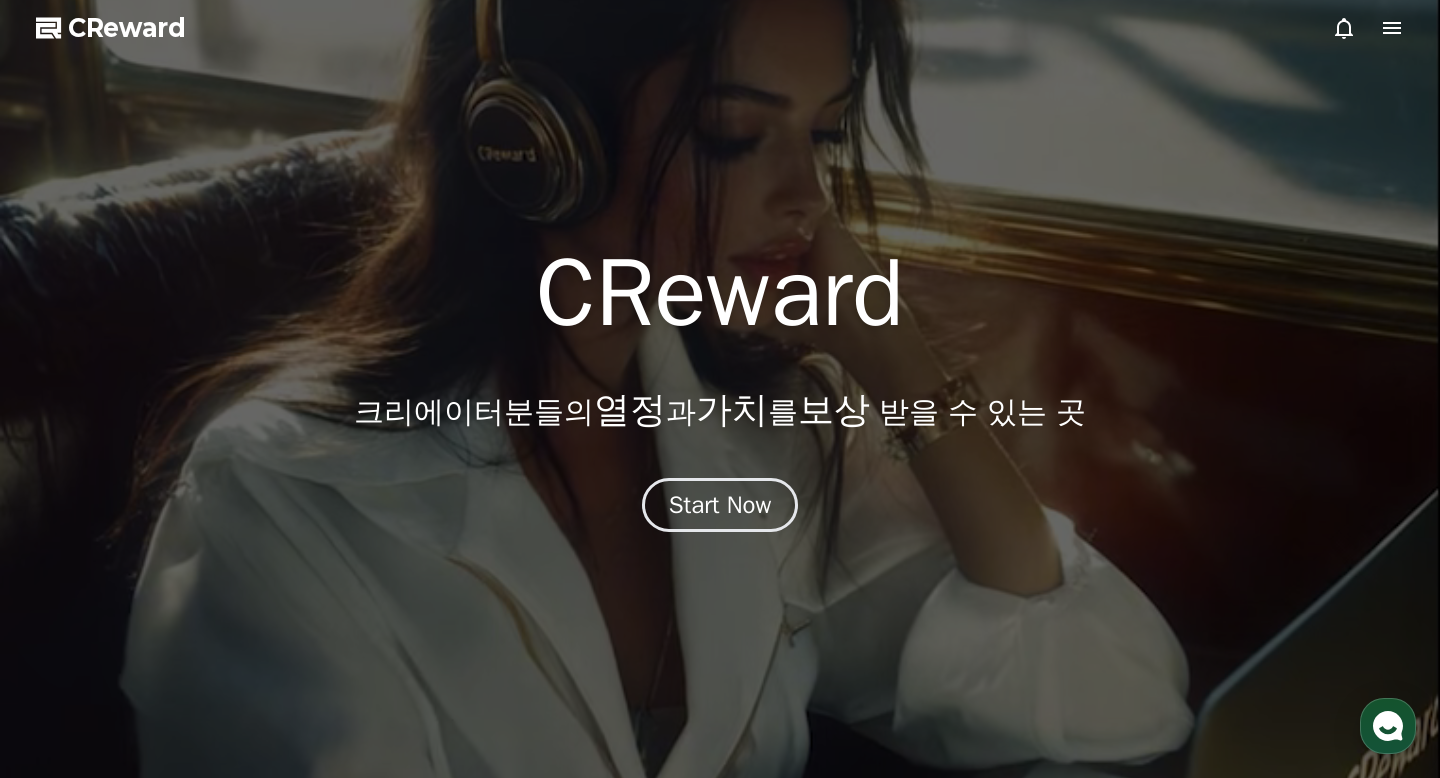 select on "**********" 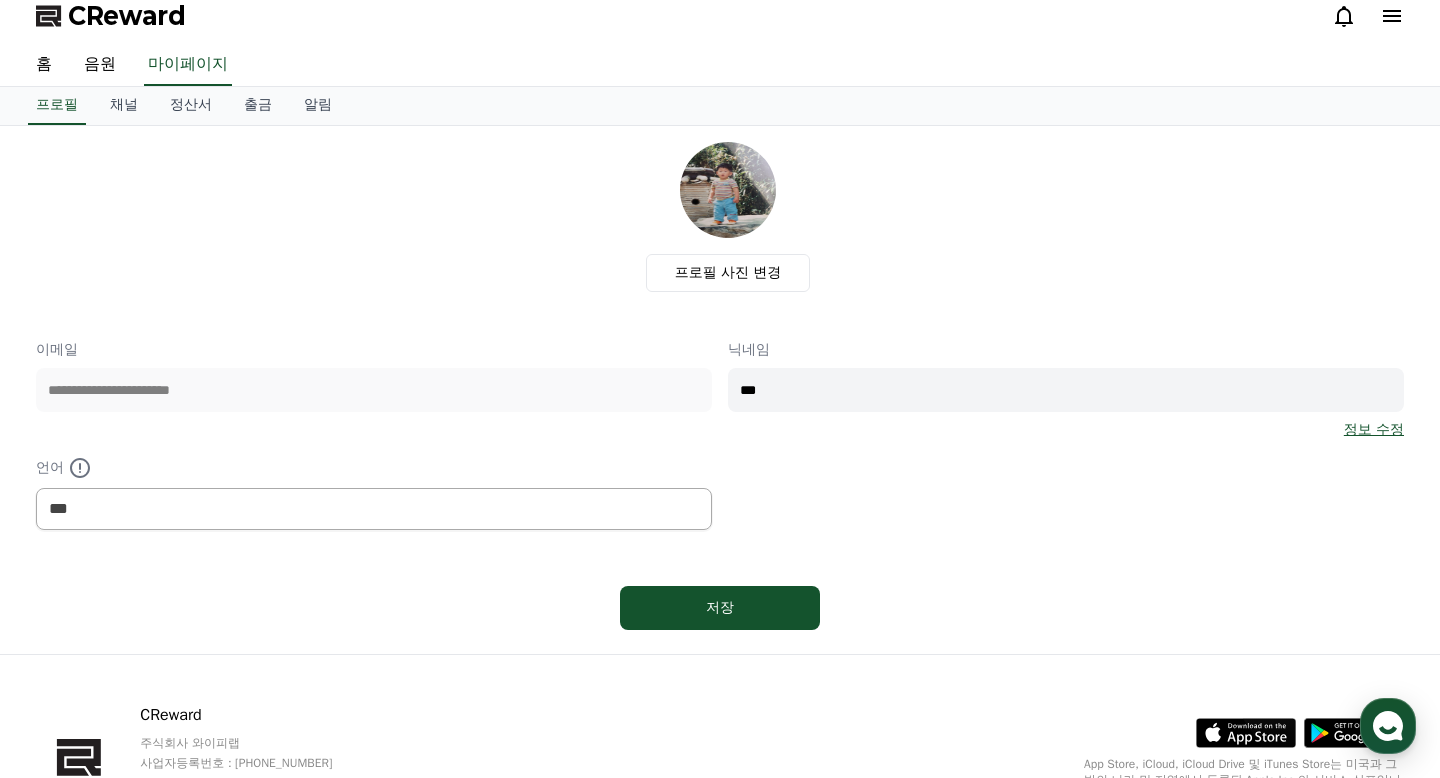 scroll, scrollTop: 0, scrollLeft: 0, axis: both 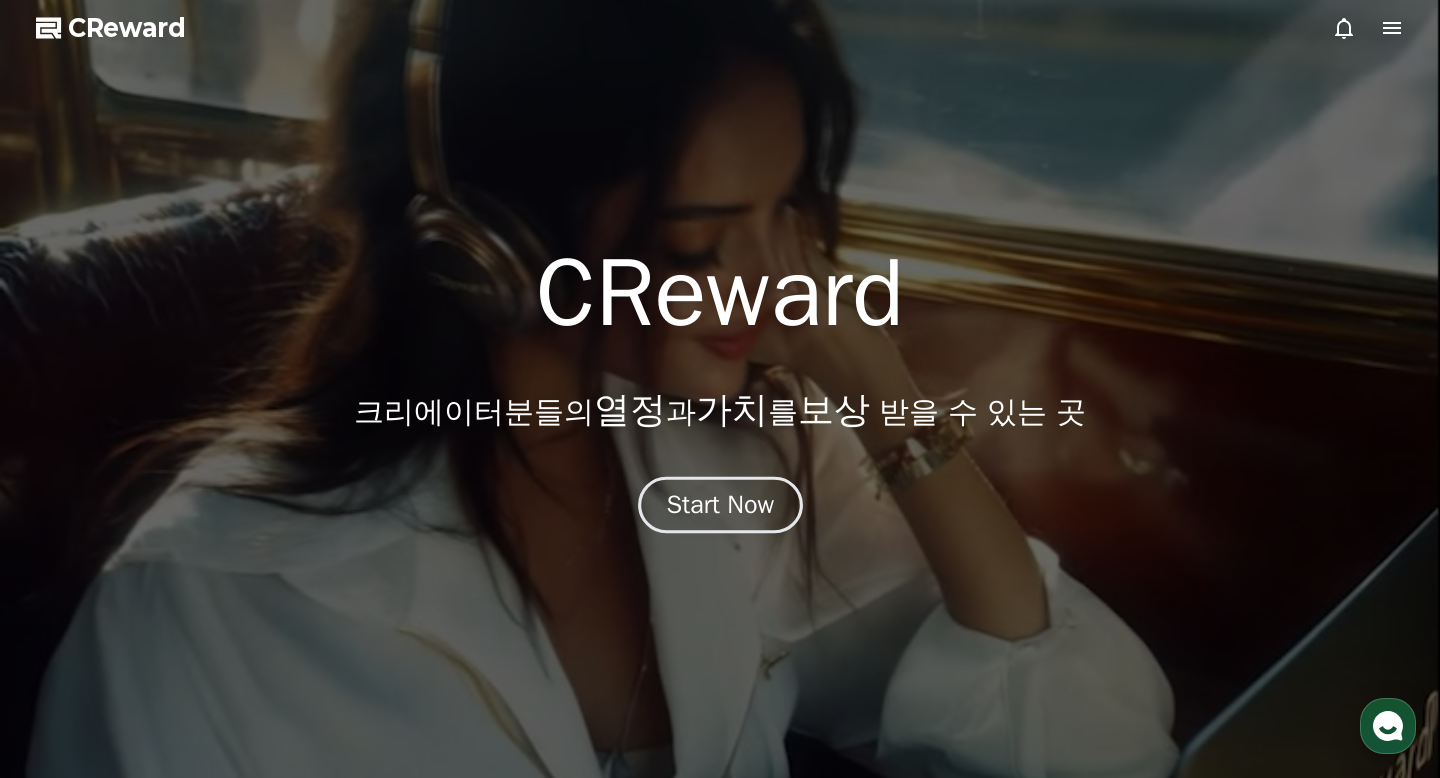 click on "Start Now" at bounding box center (720, 505) 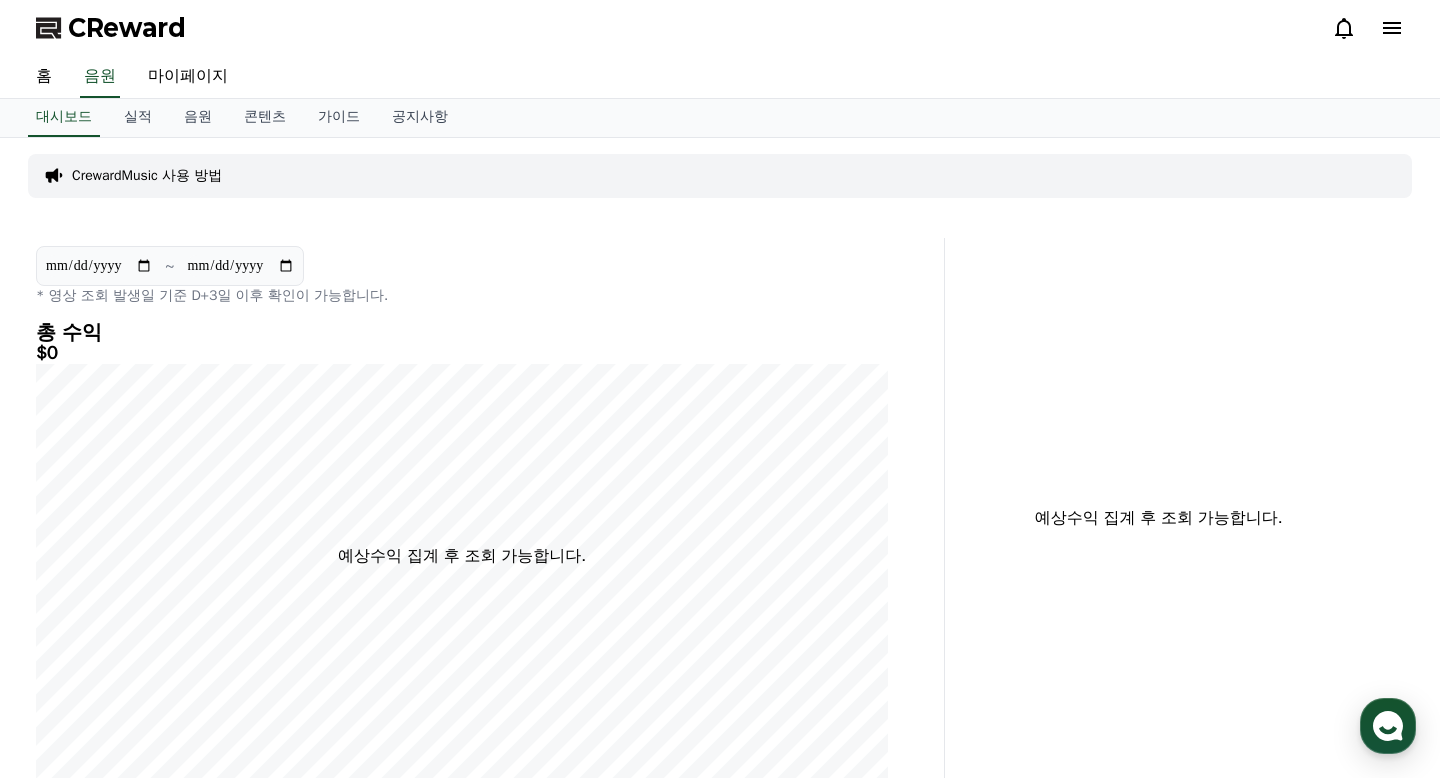 click on "CrewardMusic 사용 방법" at bounding box center (720, 176) 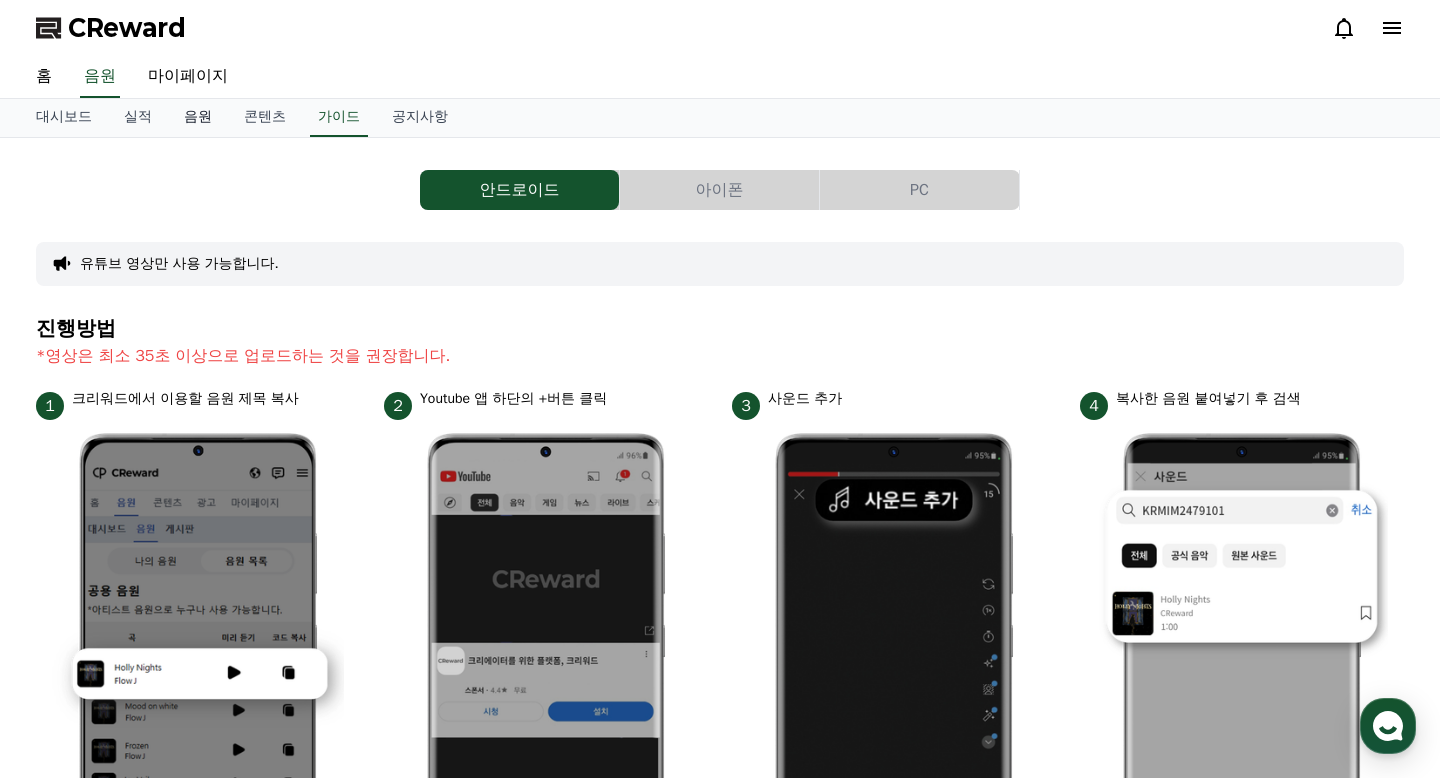 click on "음원" at bounding box center (198, 118) 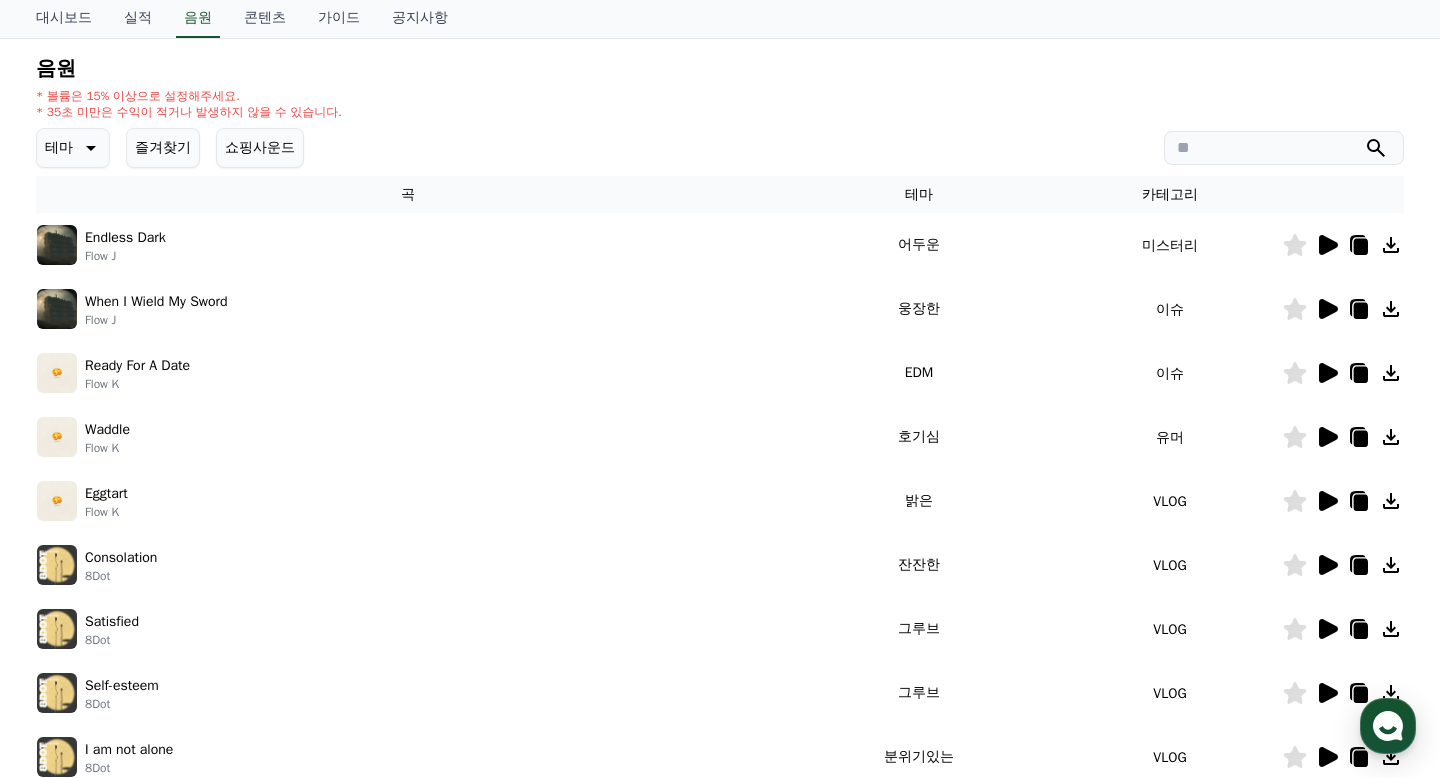 scroll, scrollTop: 0, scrollLeft: 0, axis: both 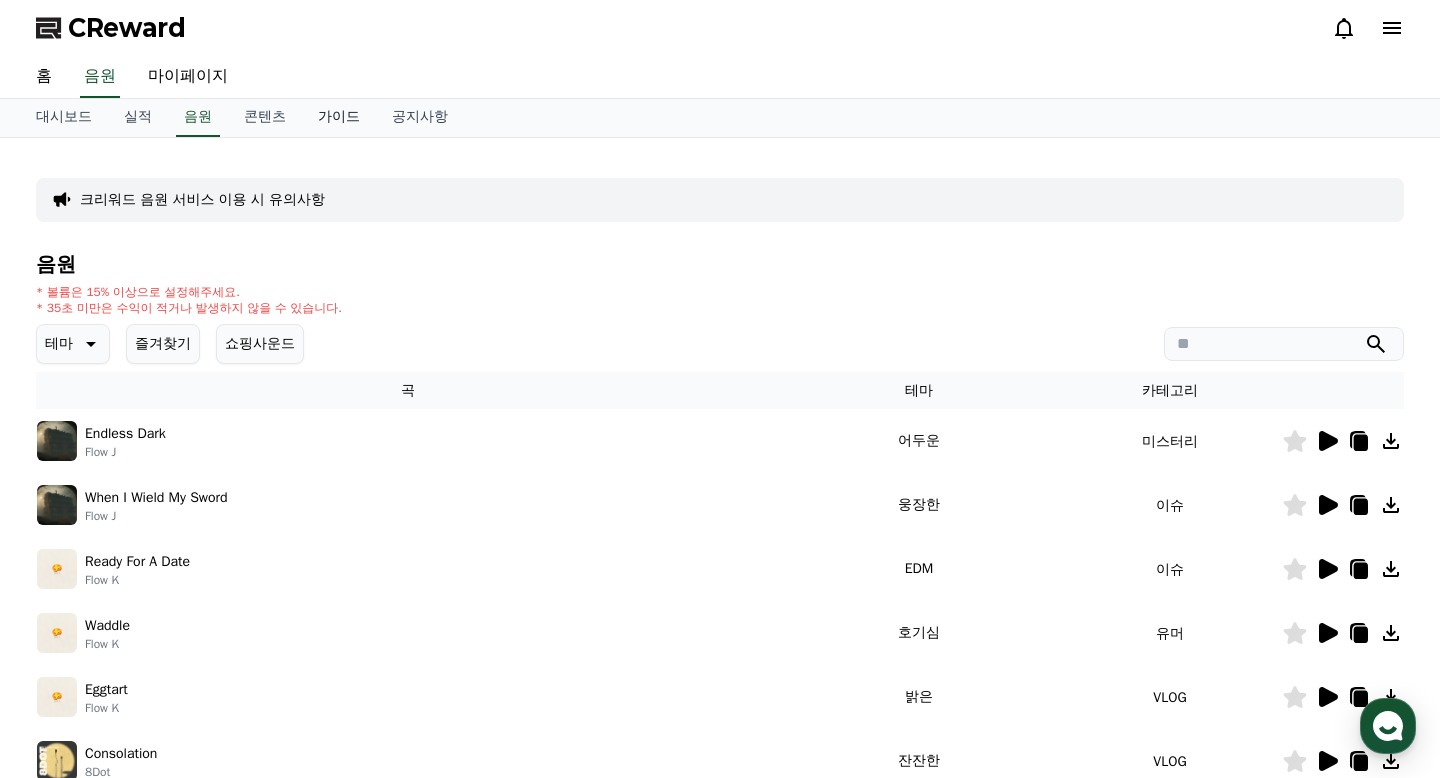 click on "가이드" at bounding box center [339, 118] 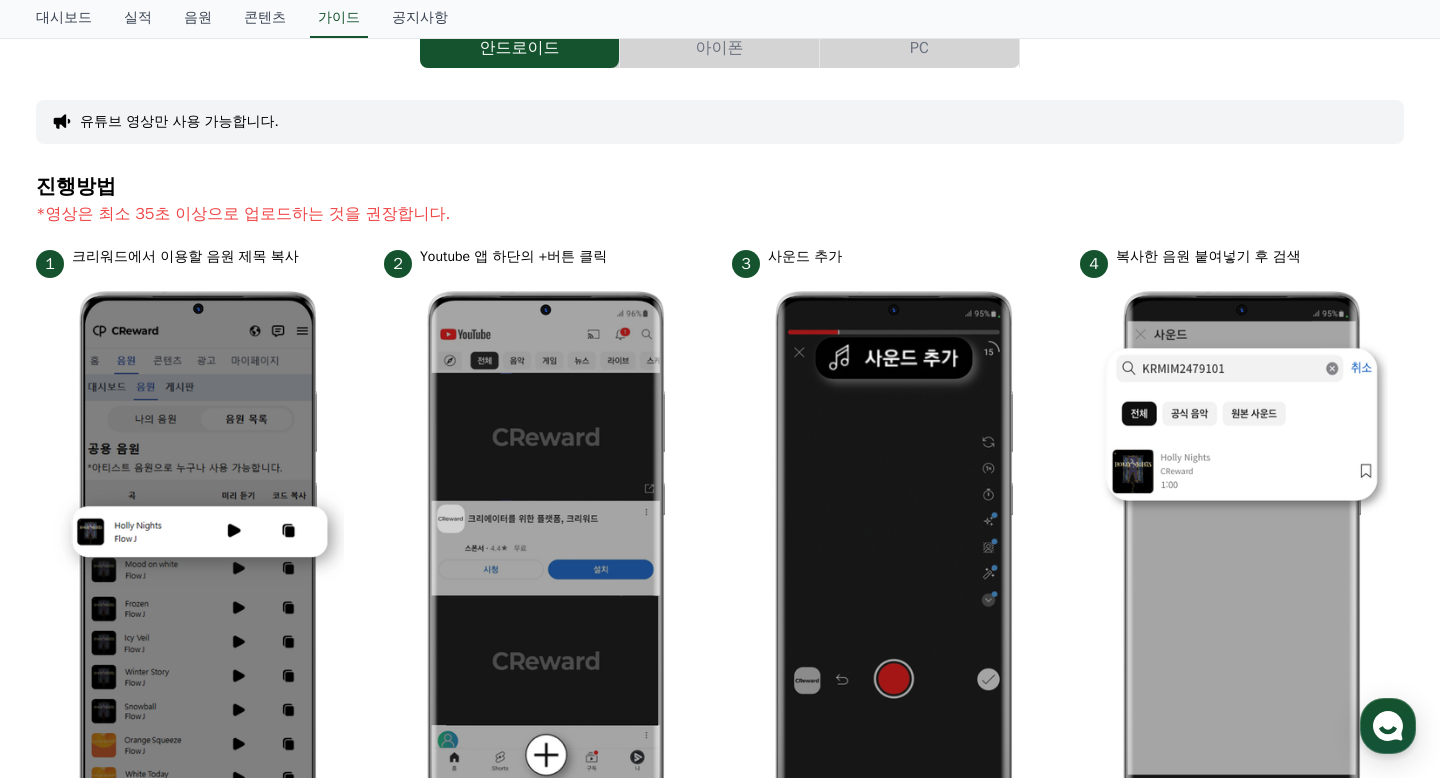 scroll, scrollTop: 0, scrollLeft: 0, axis: both 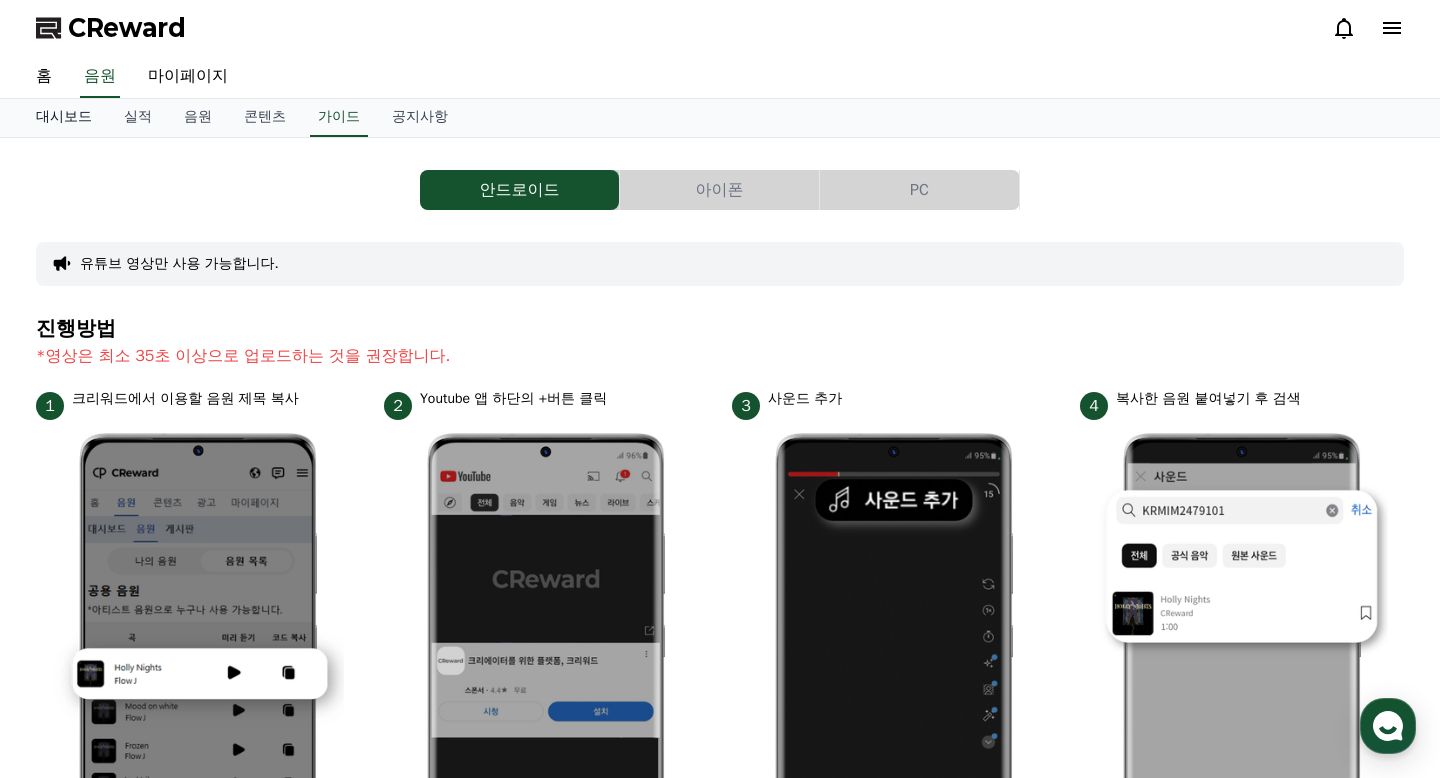 click on "대시보드" at bounding box center (64, 118) 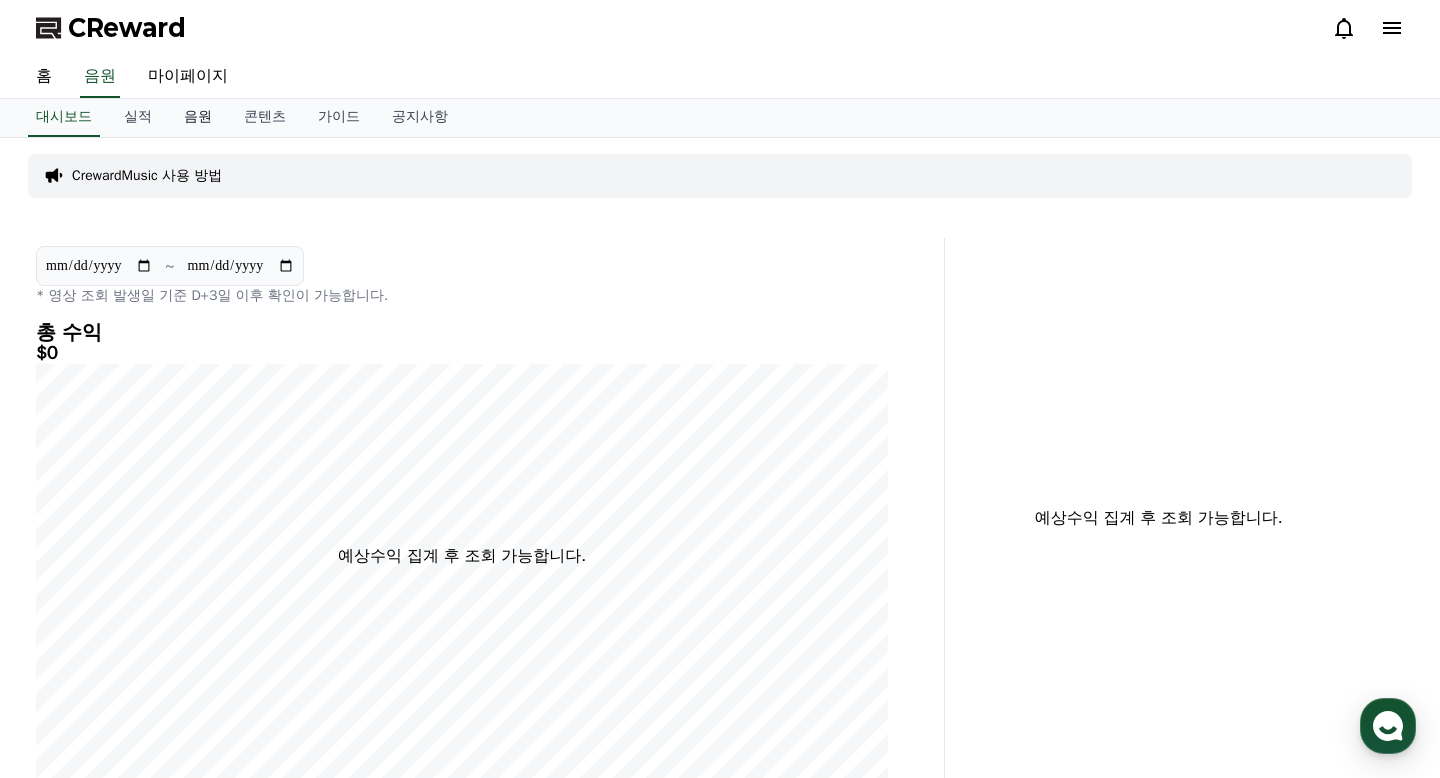 click on "음원" at bounding box center (198, 118) 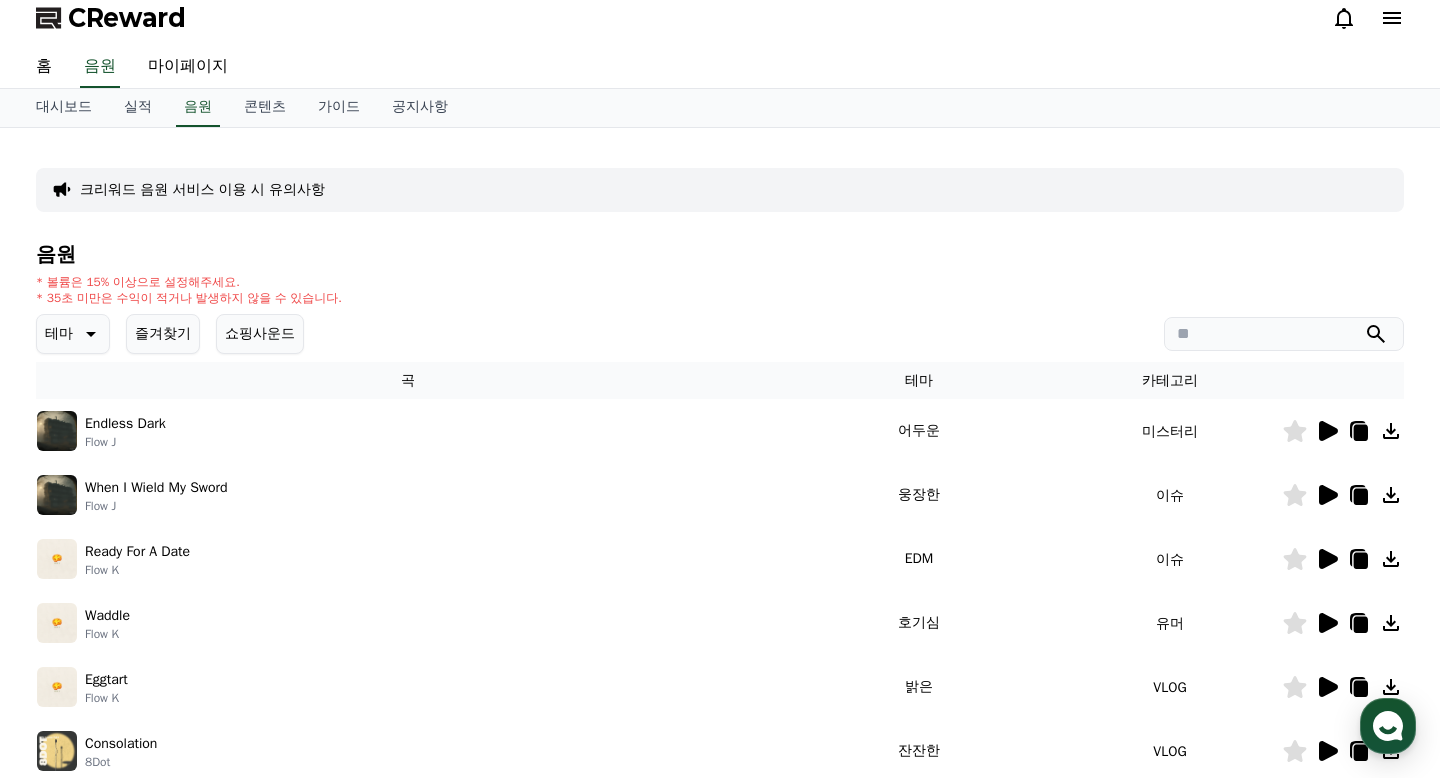 scroll, scrollTop: 11, scrollLeft: 0, axis: vertical 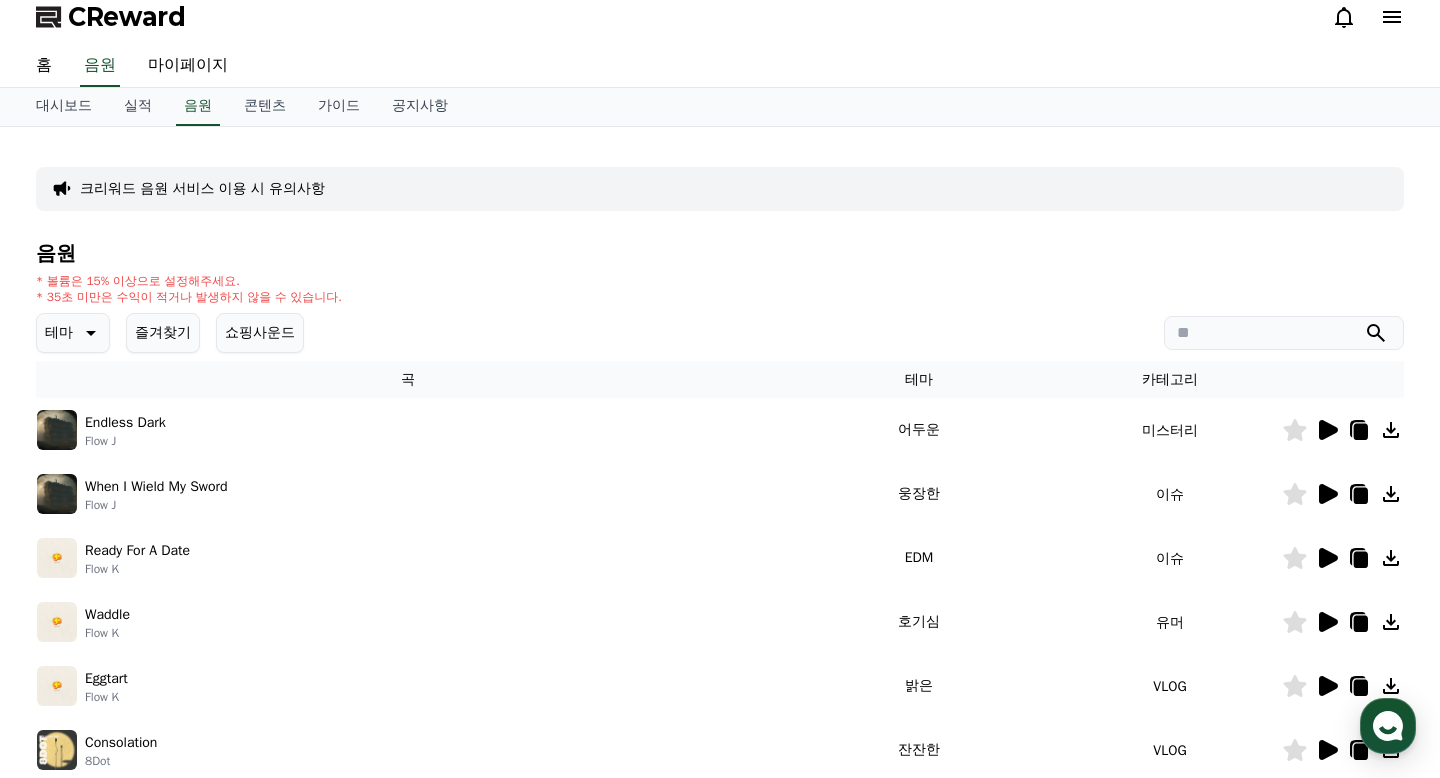 click 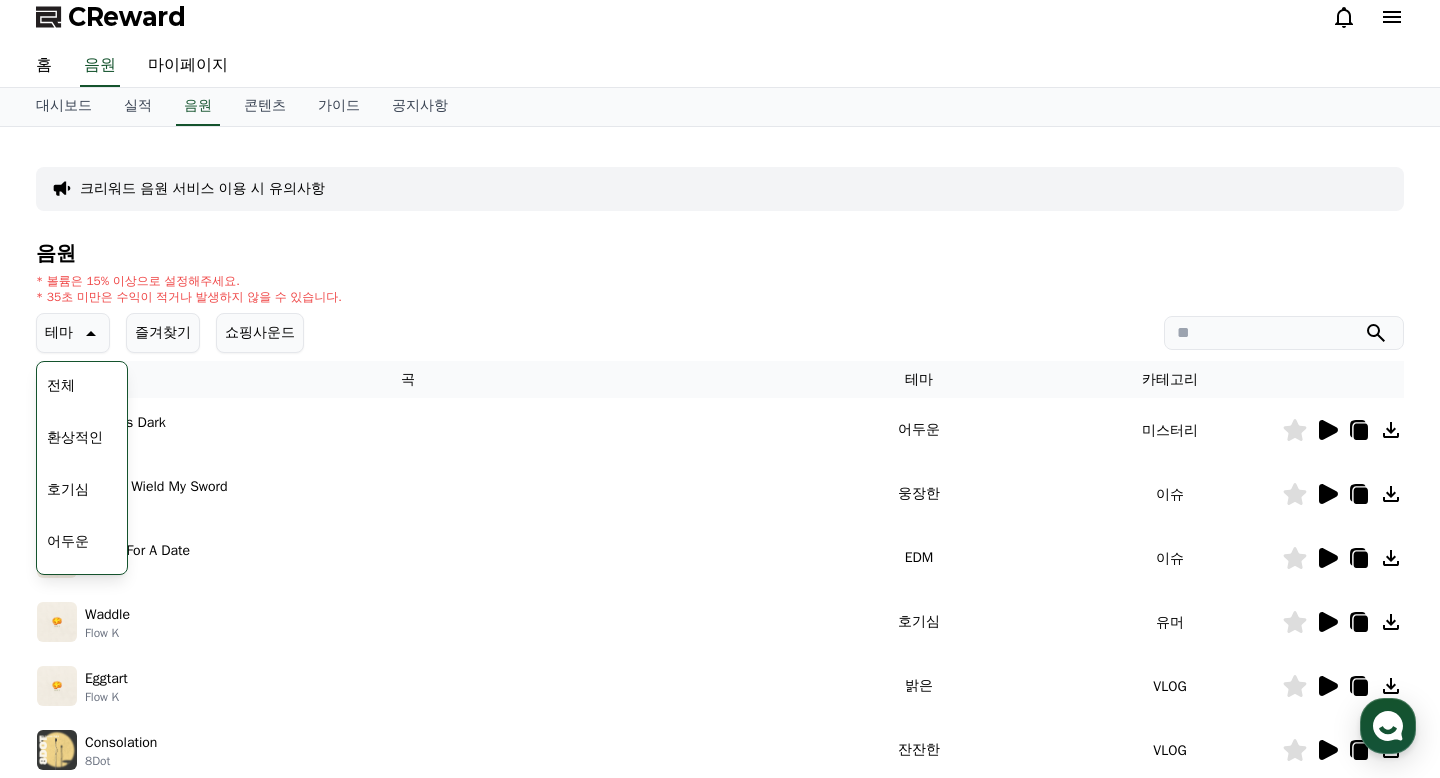 click 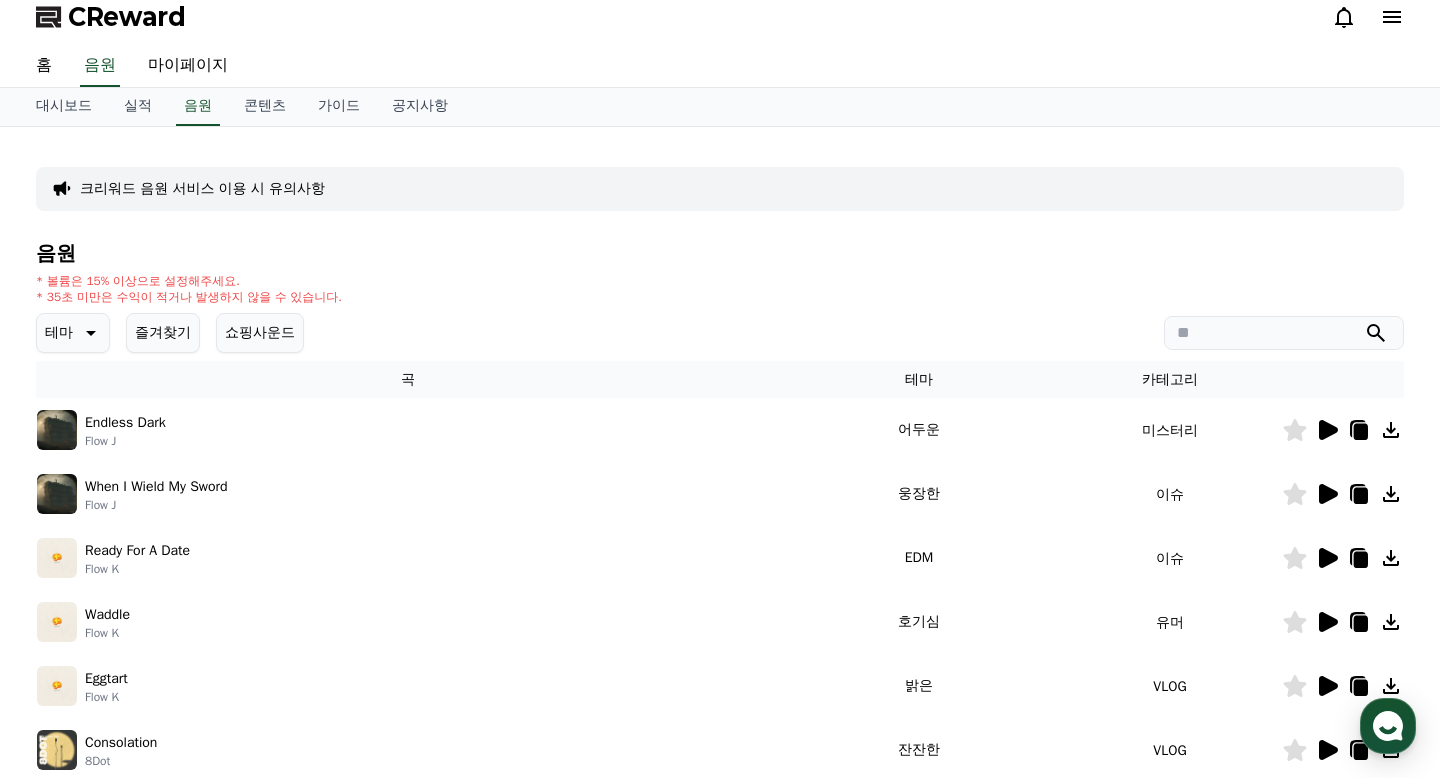 click on "쇼핑사운드" at bounding box center [260, 333] 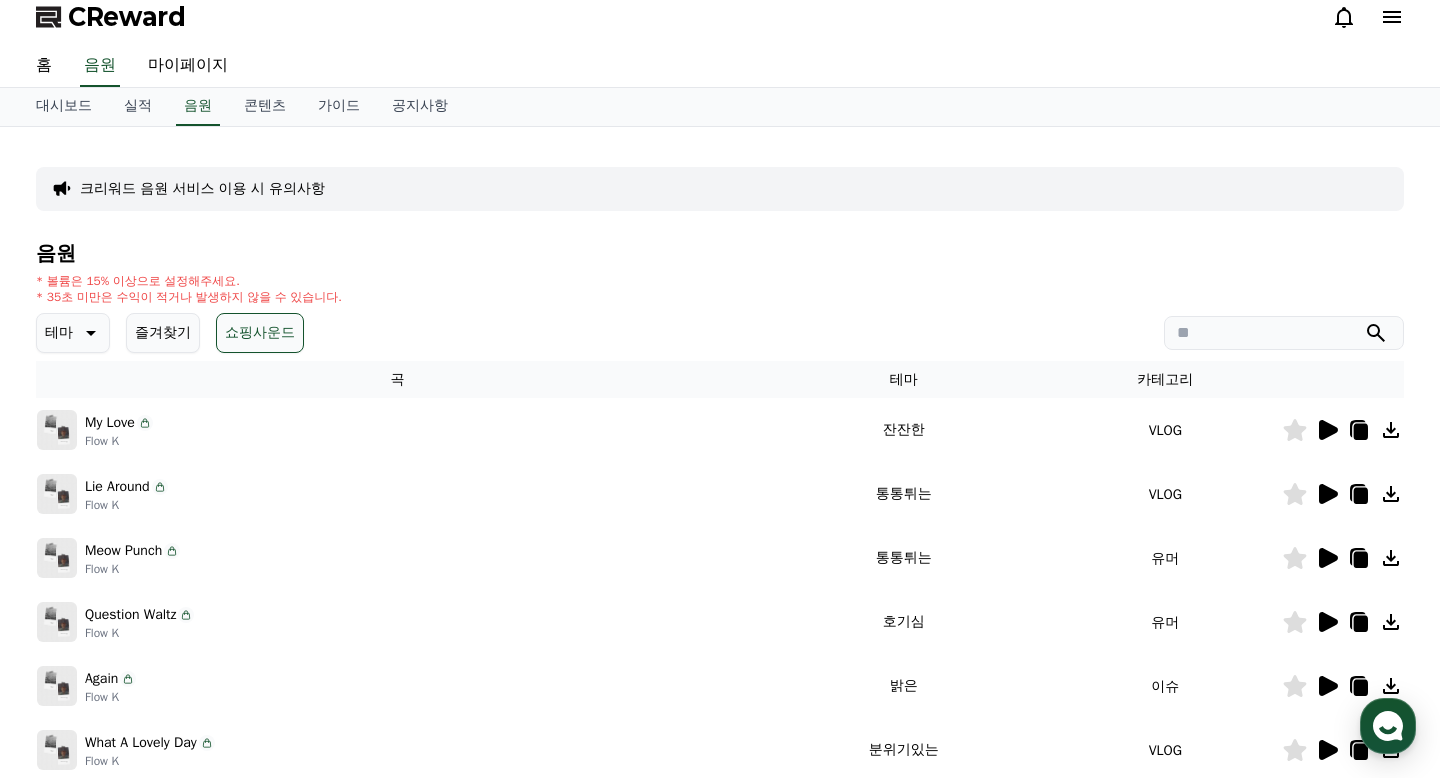 click 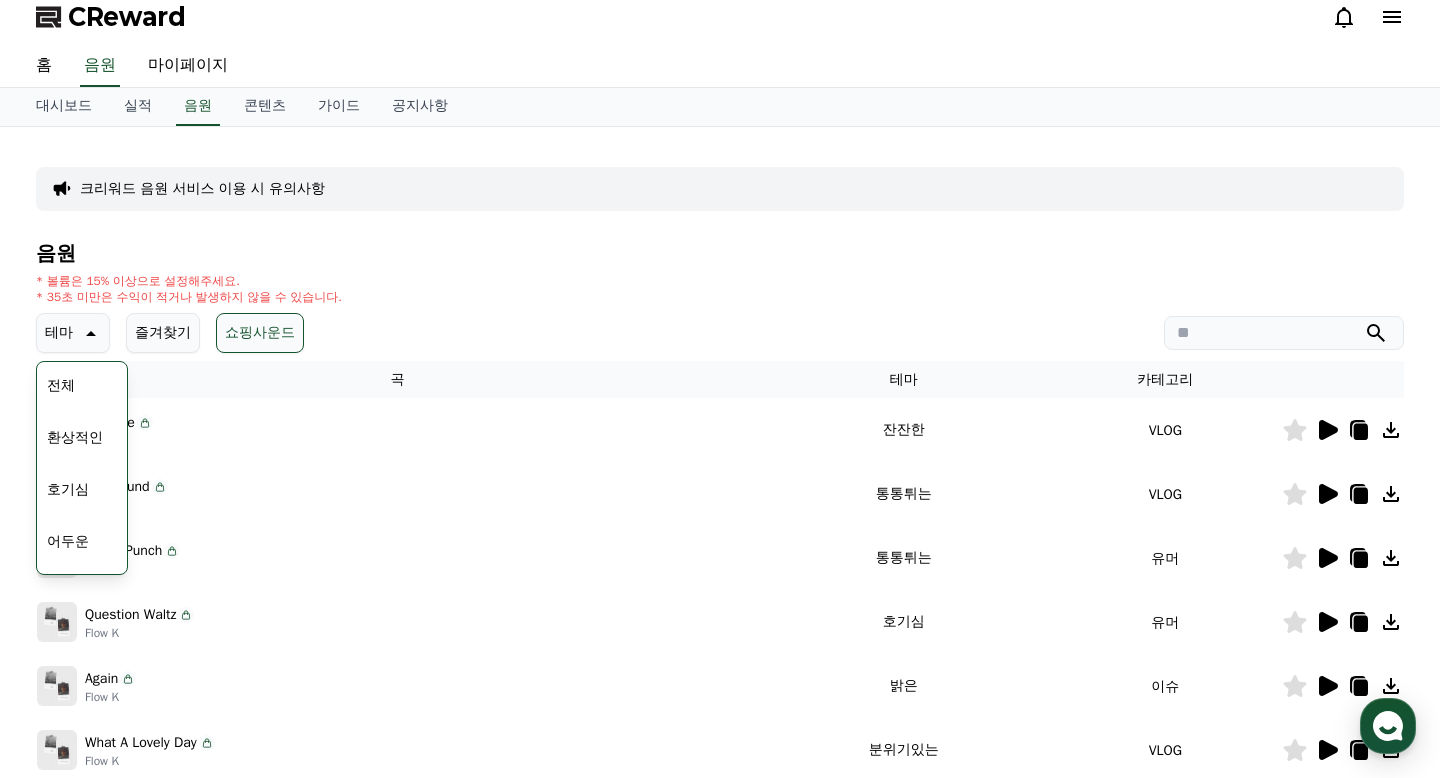 click on "전체 환상적인 호기심 어두운 밝은 통통튀는 신나는 반전 웅장한 드라마틱 즐거움 분위기있는 EDM 그루브 슬픈 잔잔한 귀여운 감동적인 긴장되는 코믹한" at bounding box center [82, 880] 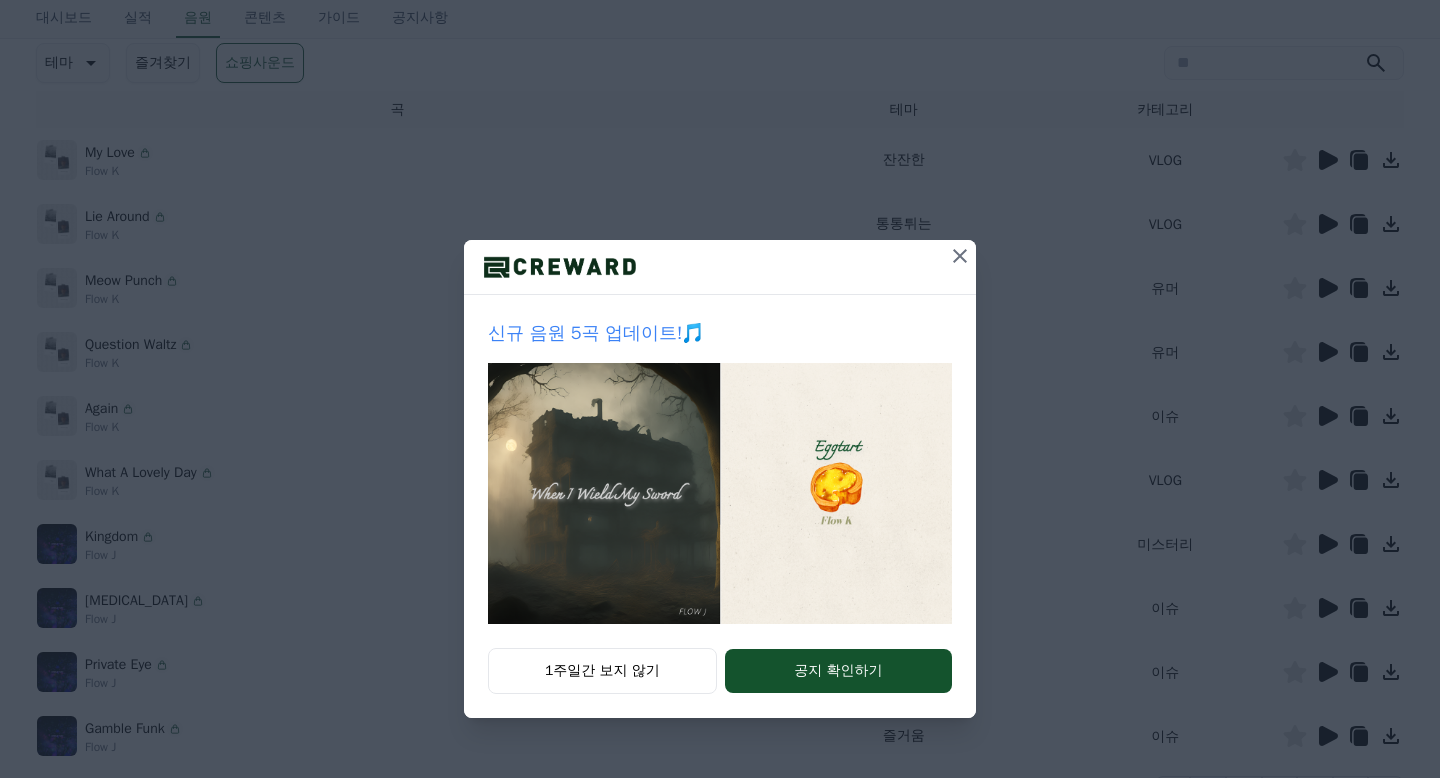 scroll, scrollTop: 0, scrollLeft: 0, axis: both 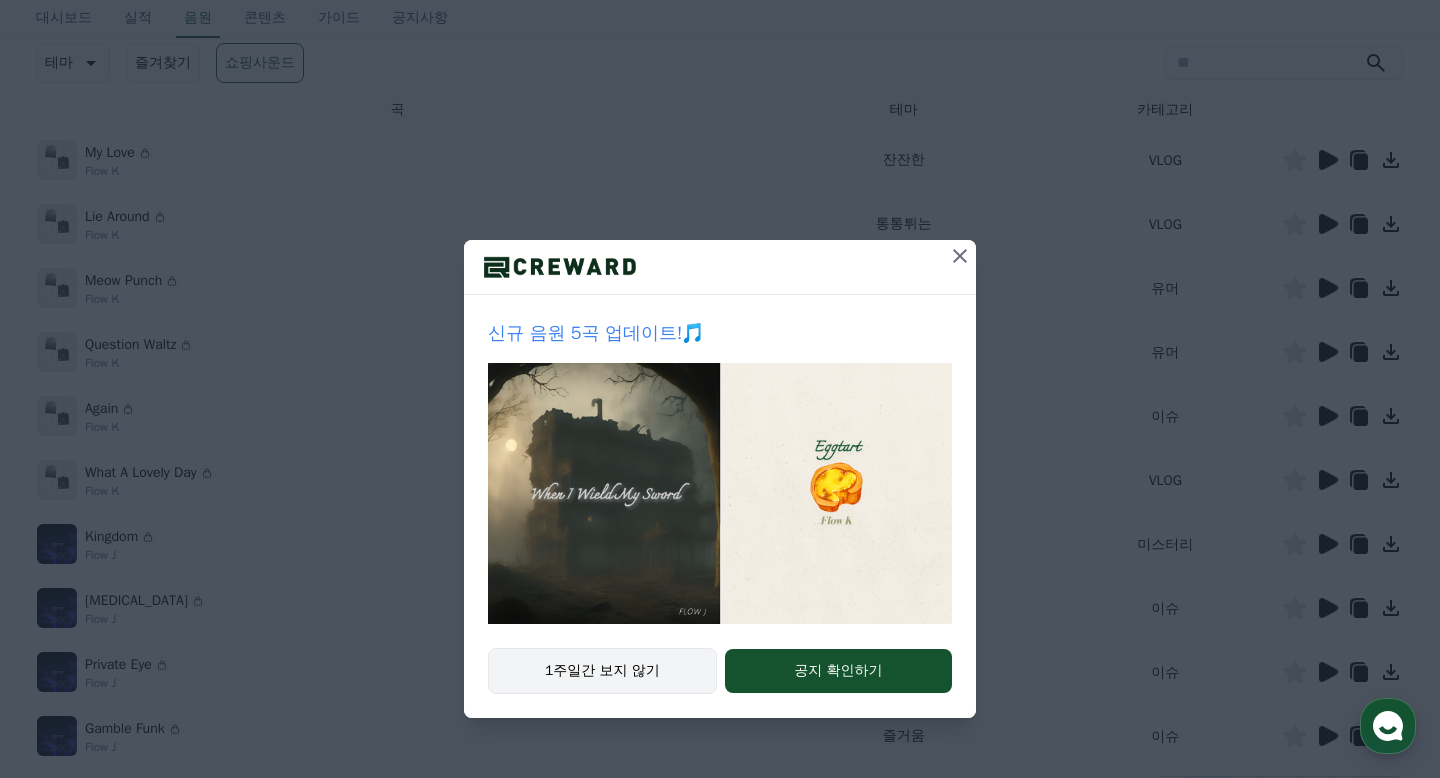 click on "1주일간 보지 않기" at bounding box center [602, 671] 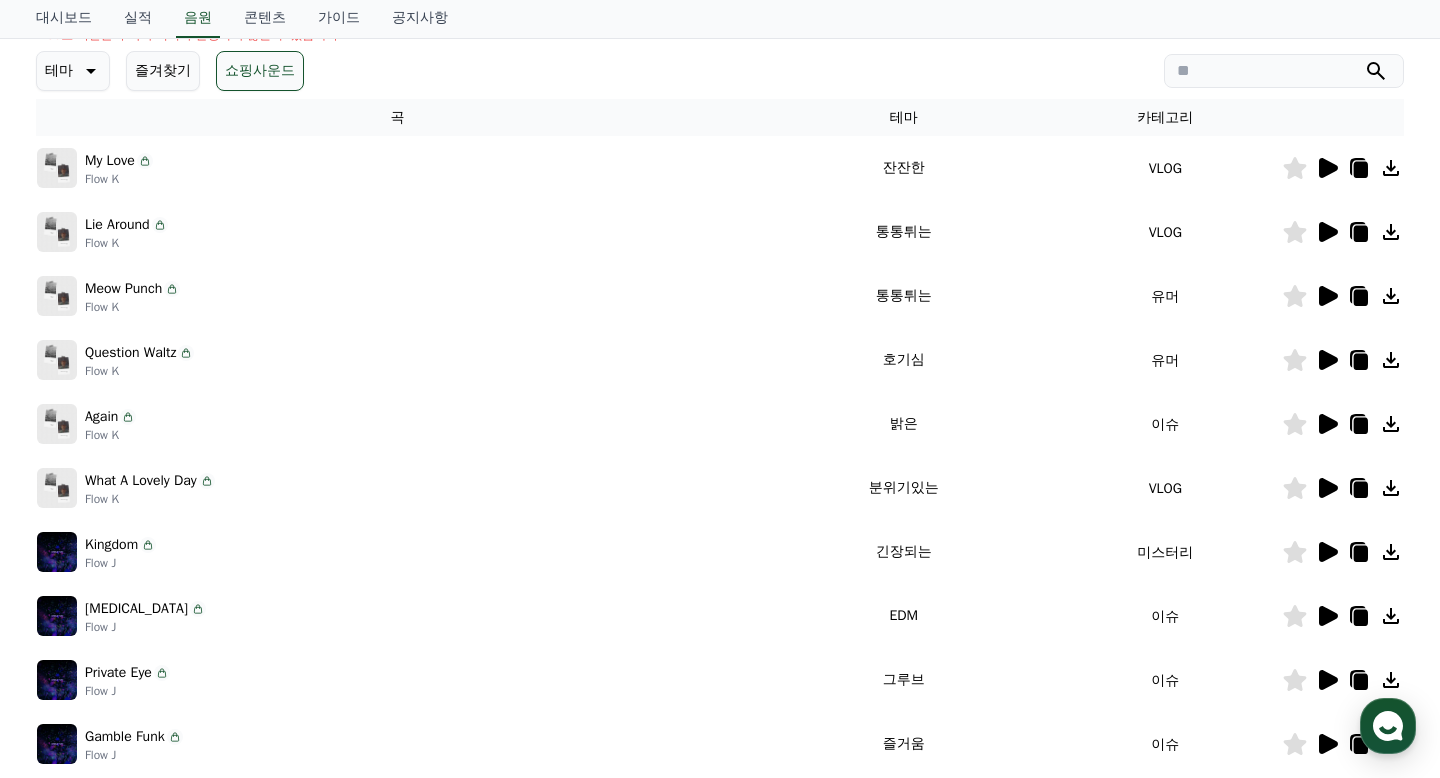 scroll, scrollTop: 262, scrollLeft: 0, axis: vertical 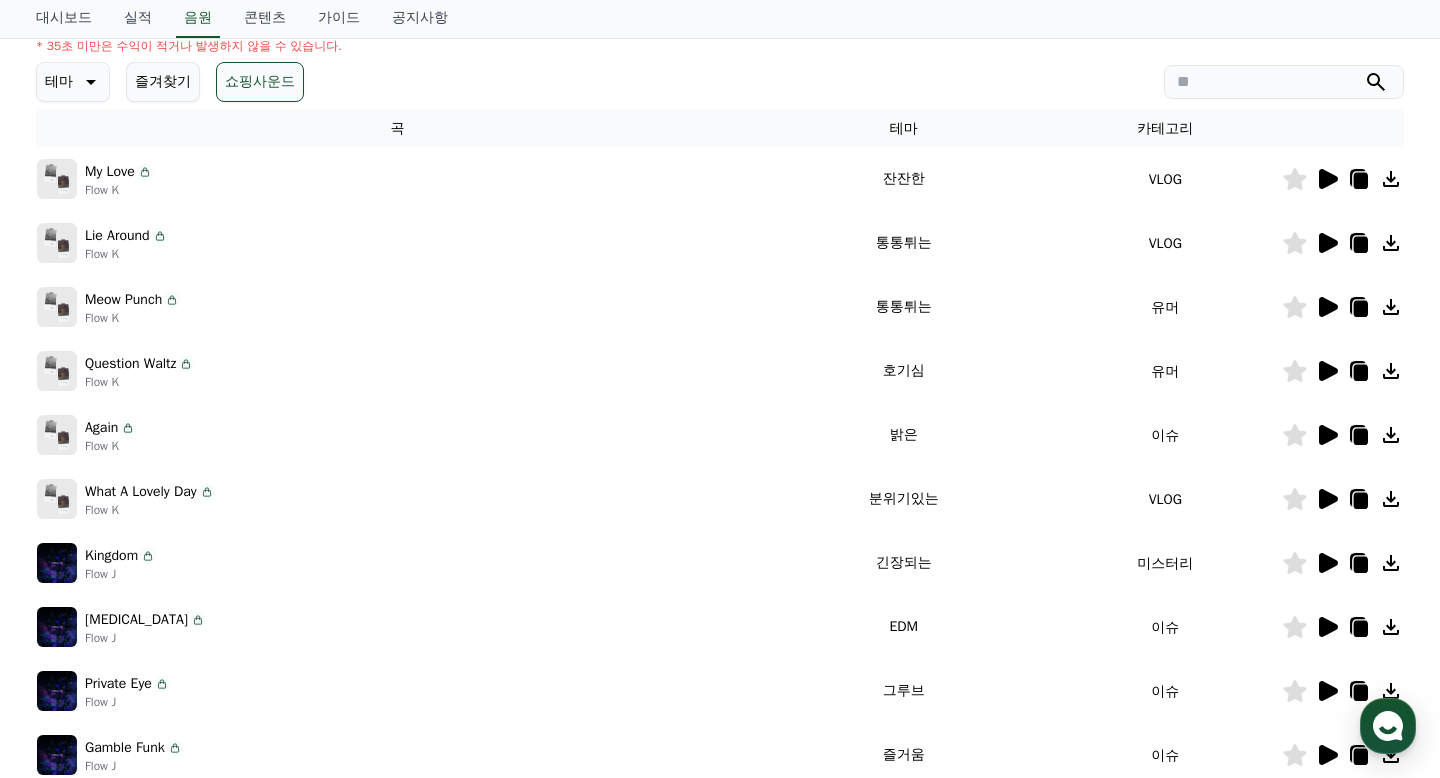 click 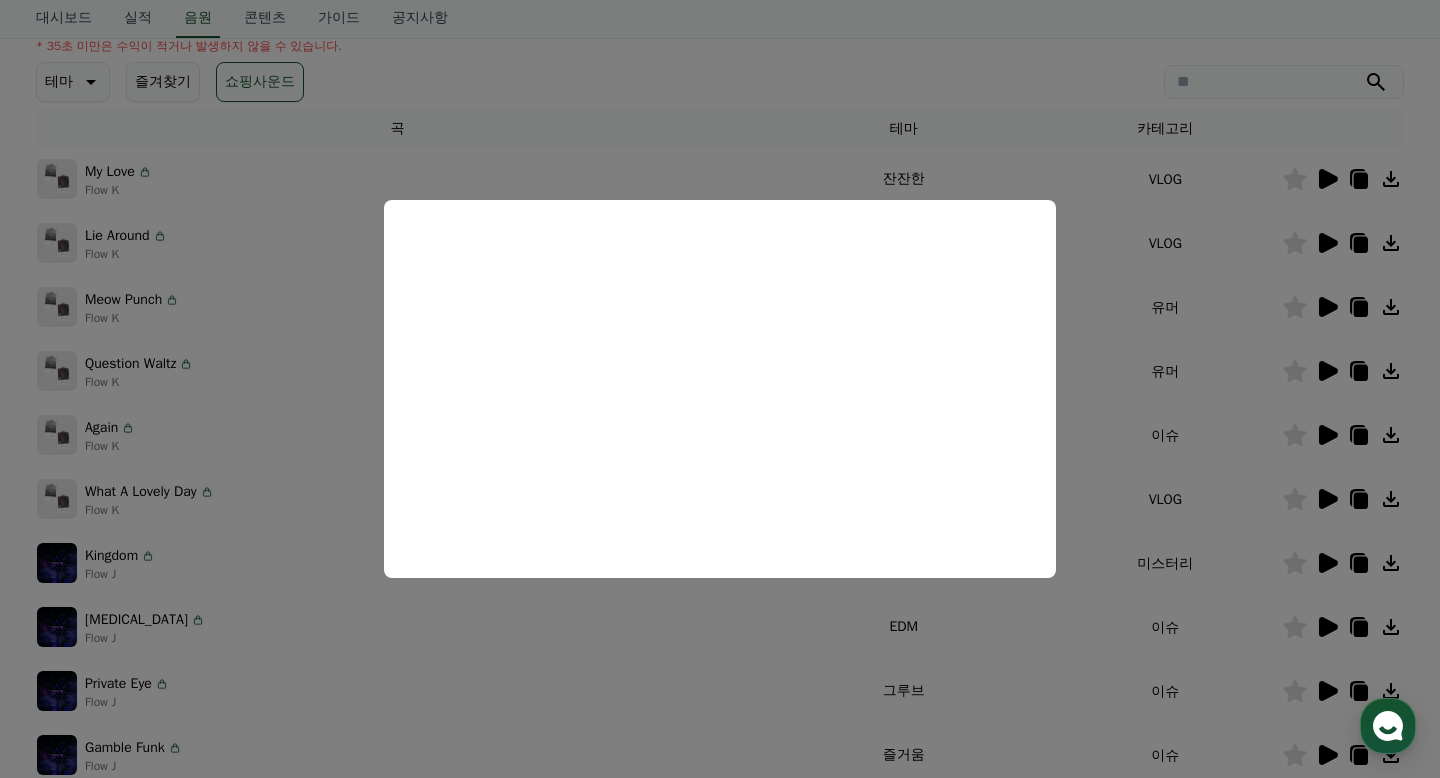 click at bounding box center [720, 389] 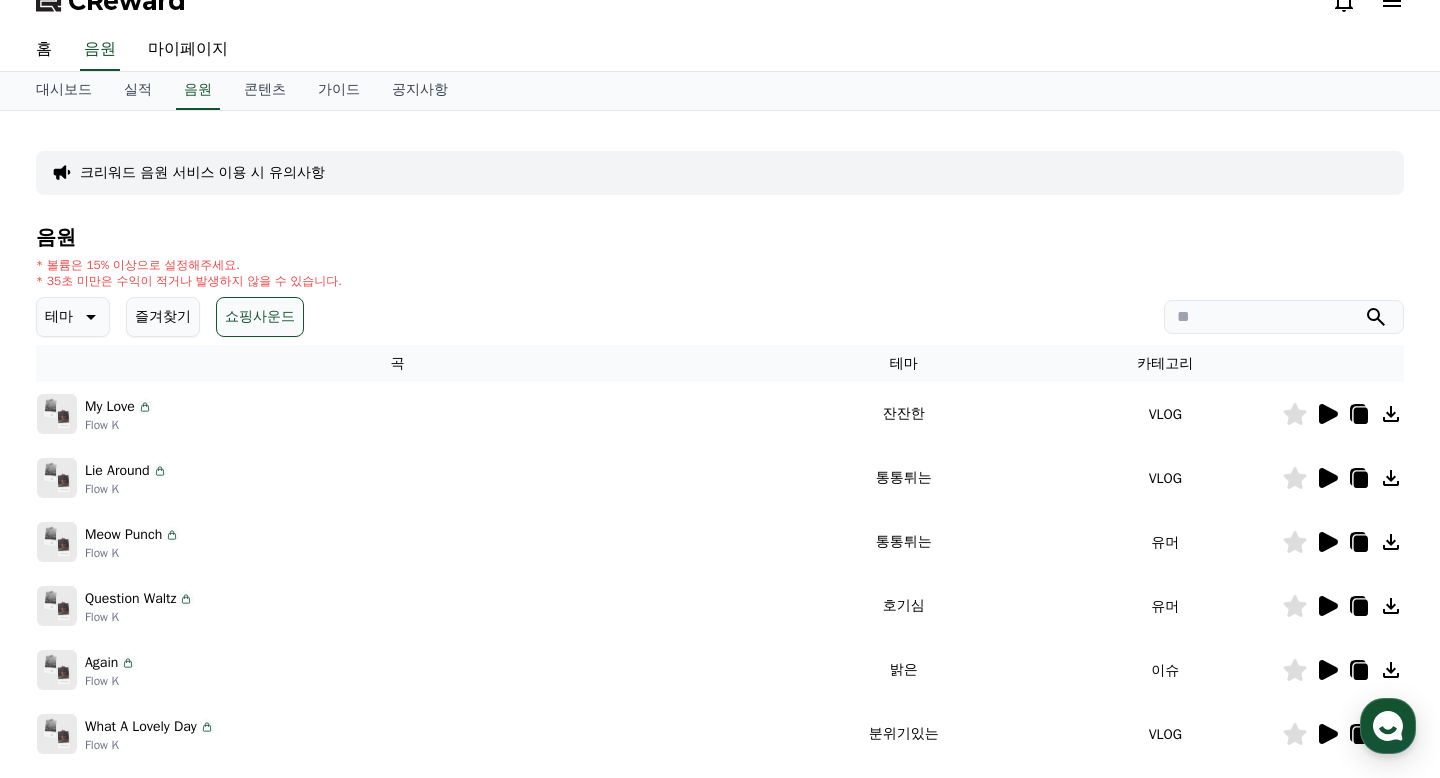 scroll, scrollTop: 0, scrollLeft: 0, axis: both 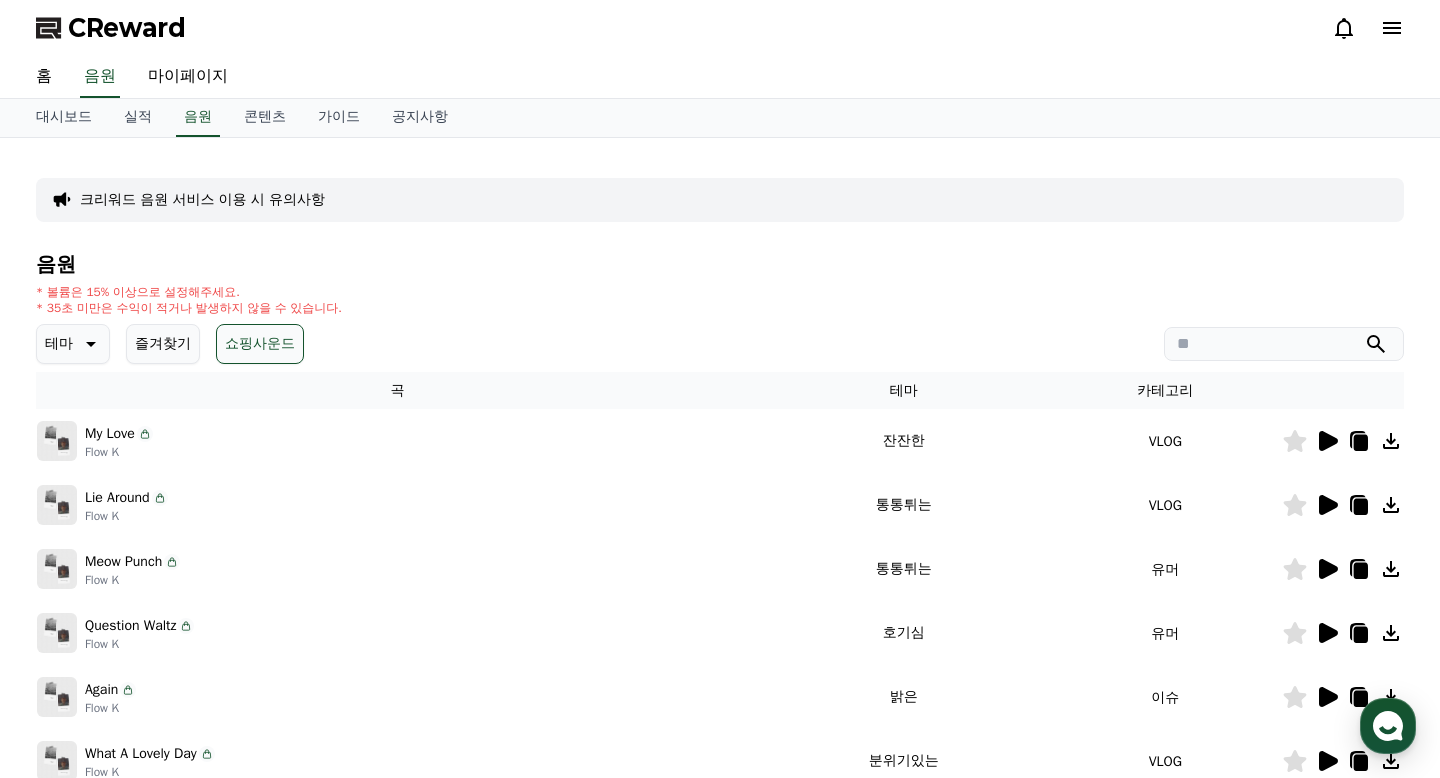 click on "테마" at bounding box center [59, 344] 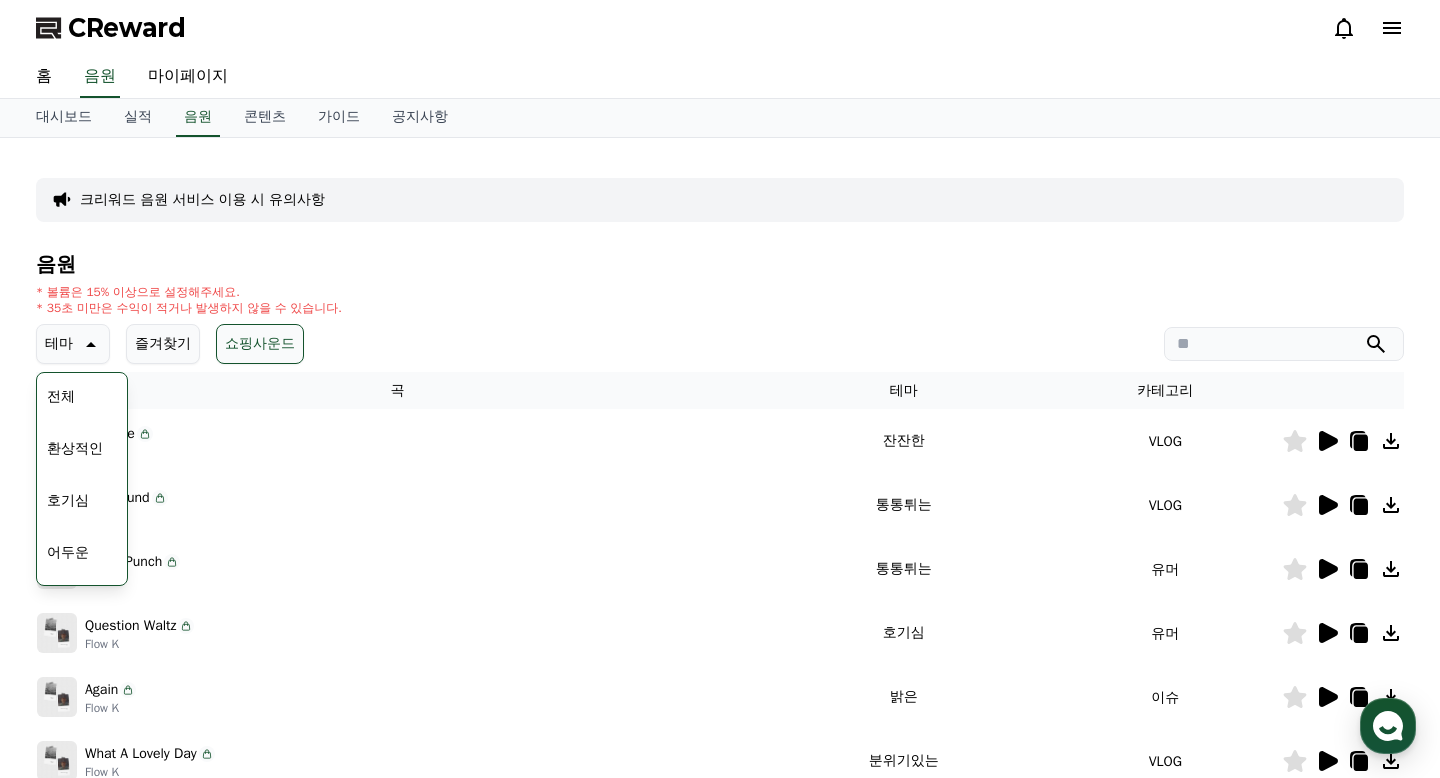 click on "테마" at bounding box center [59, 344] 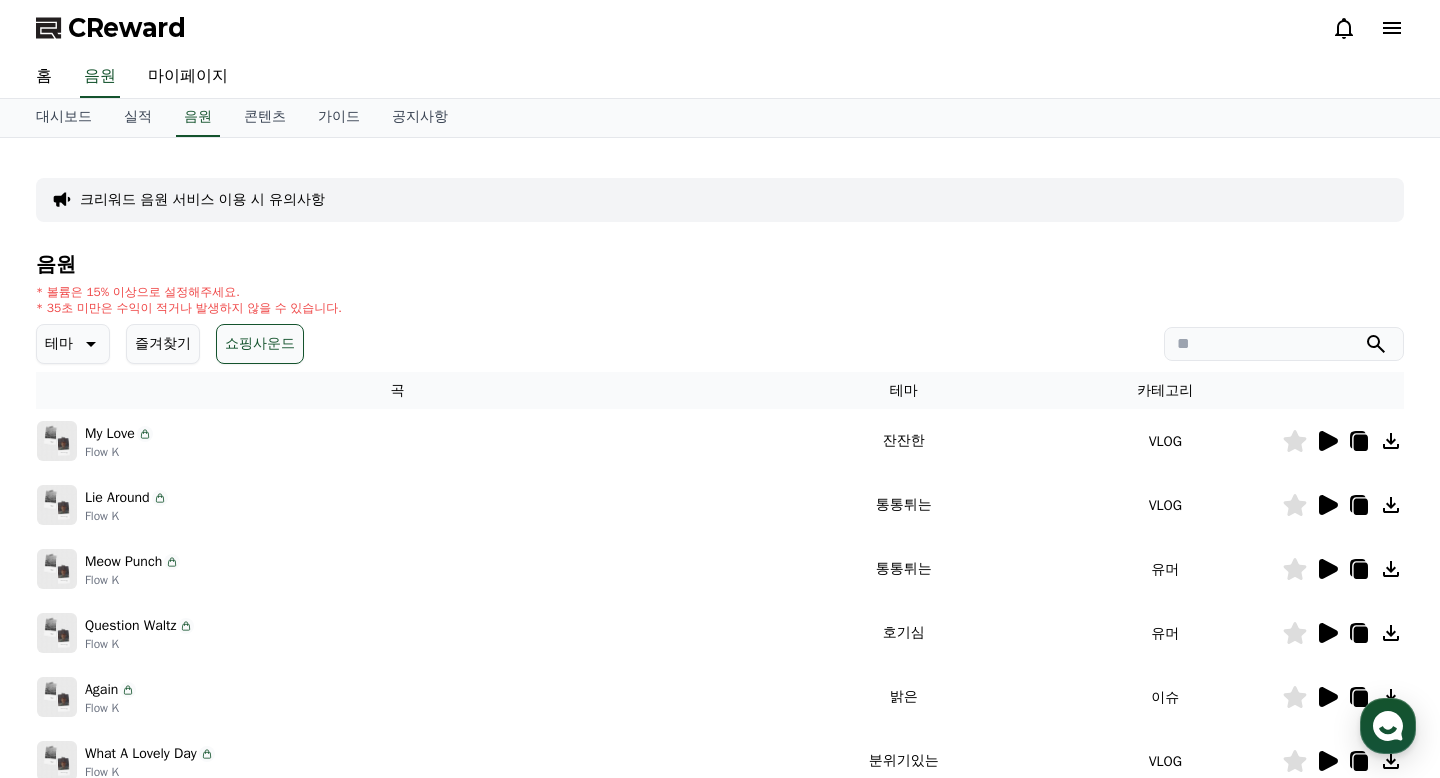 click 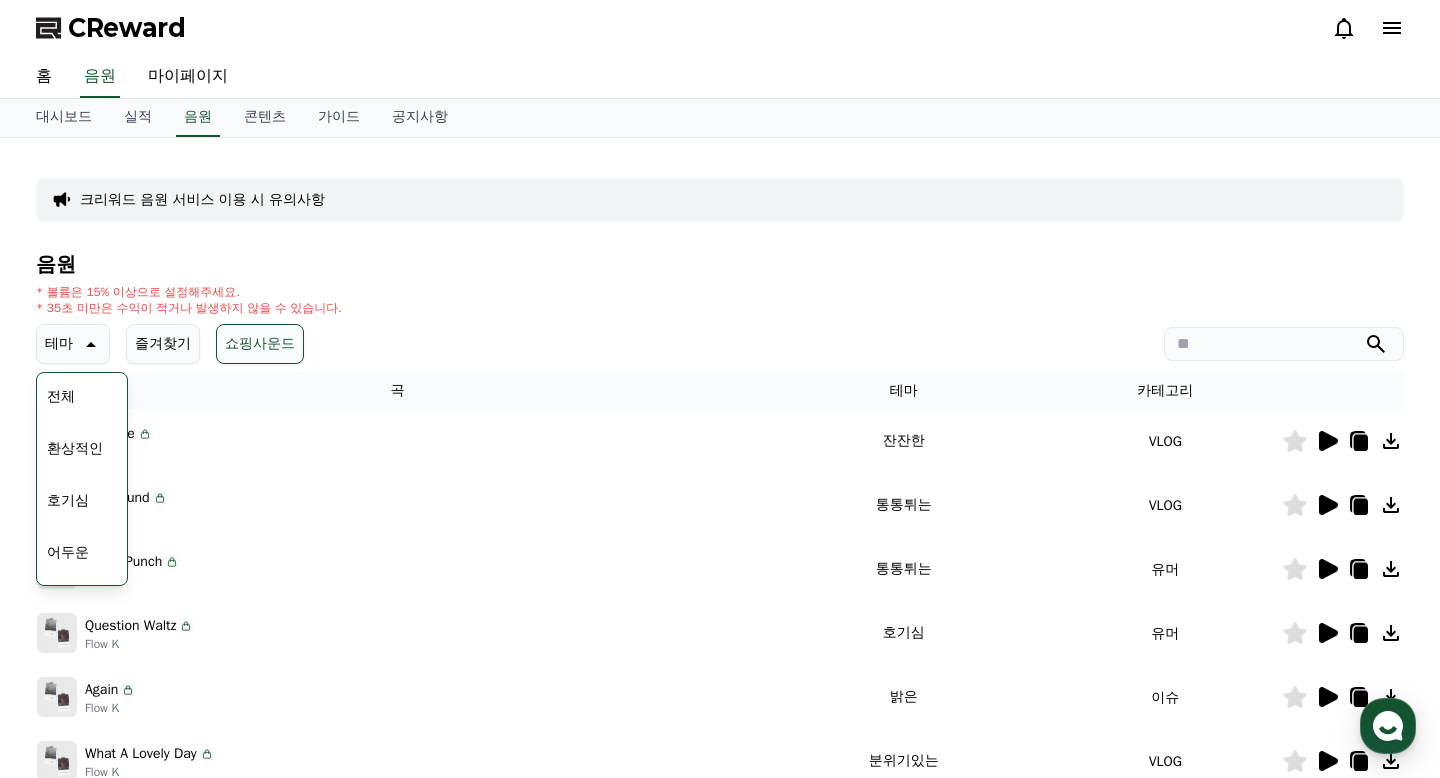 click on "환상적인" at bounding box center [75, 449] 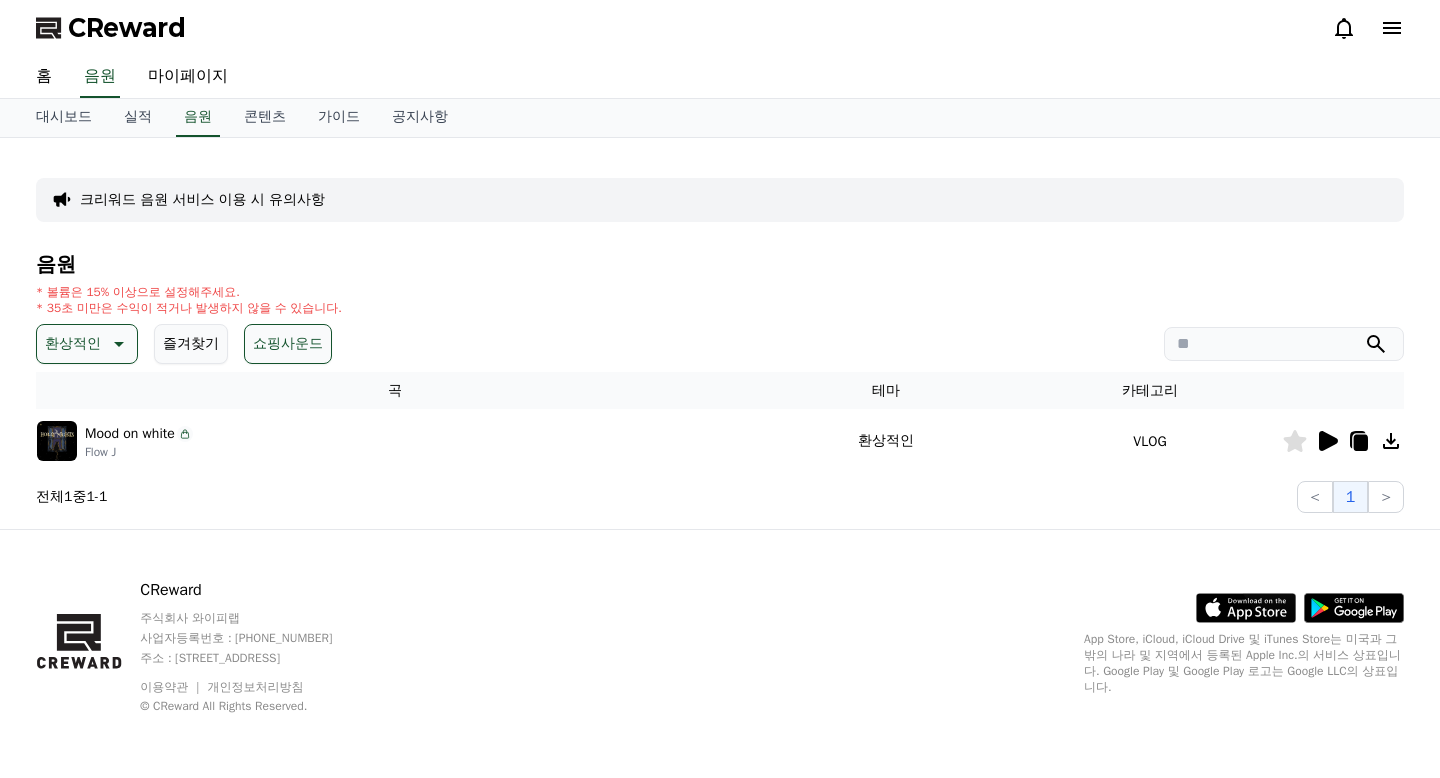 scroll, scrollTop: 0, scrollLeft: 0, axis: both 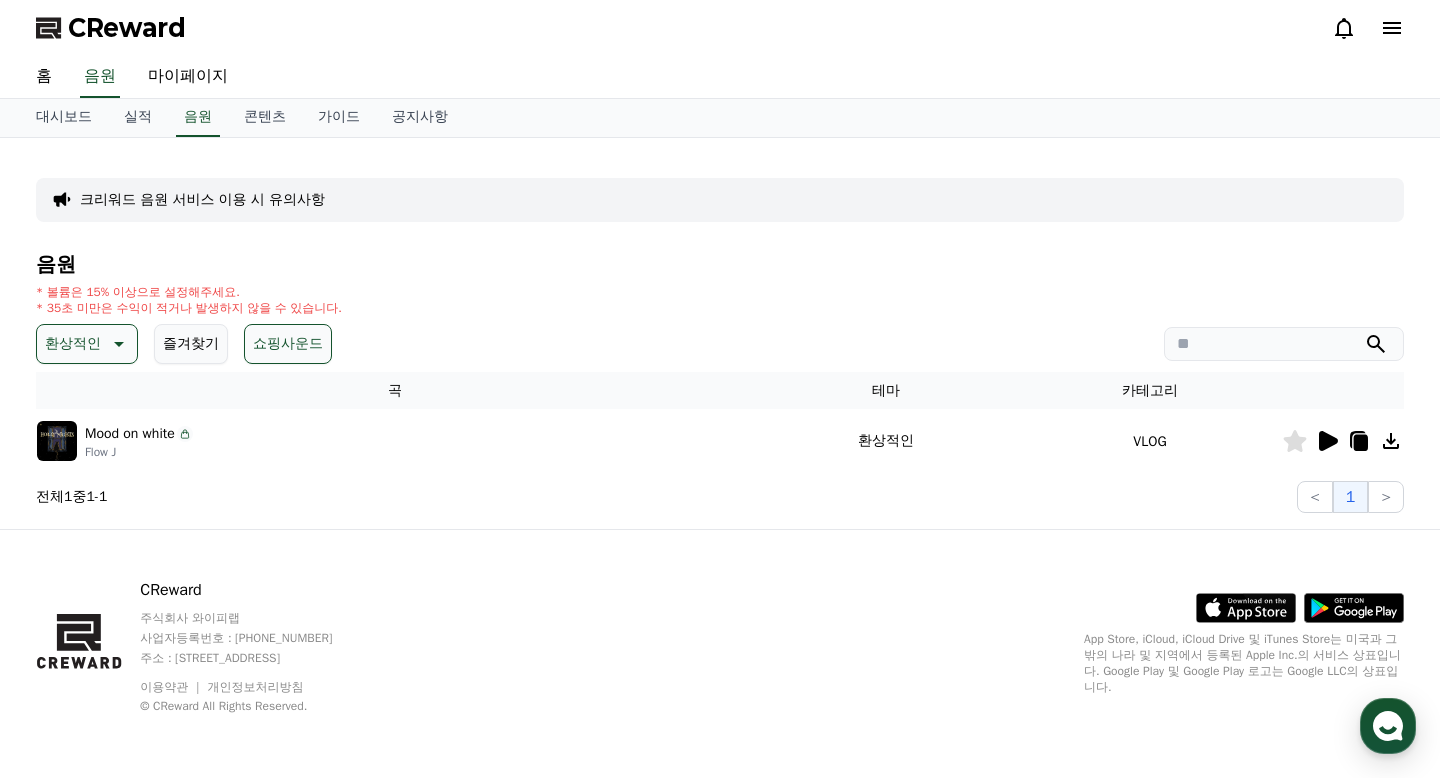 click 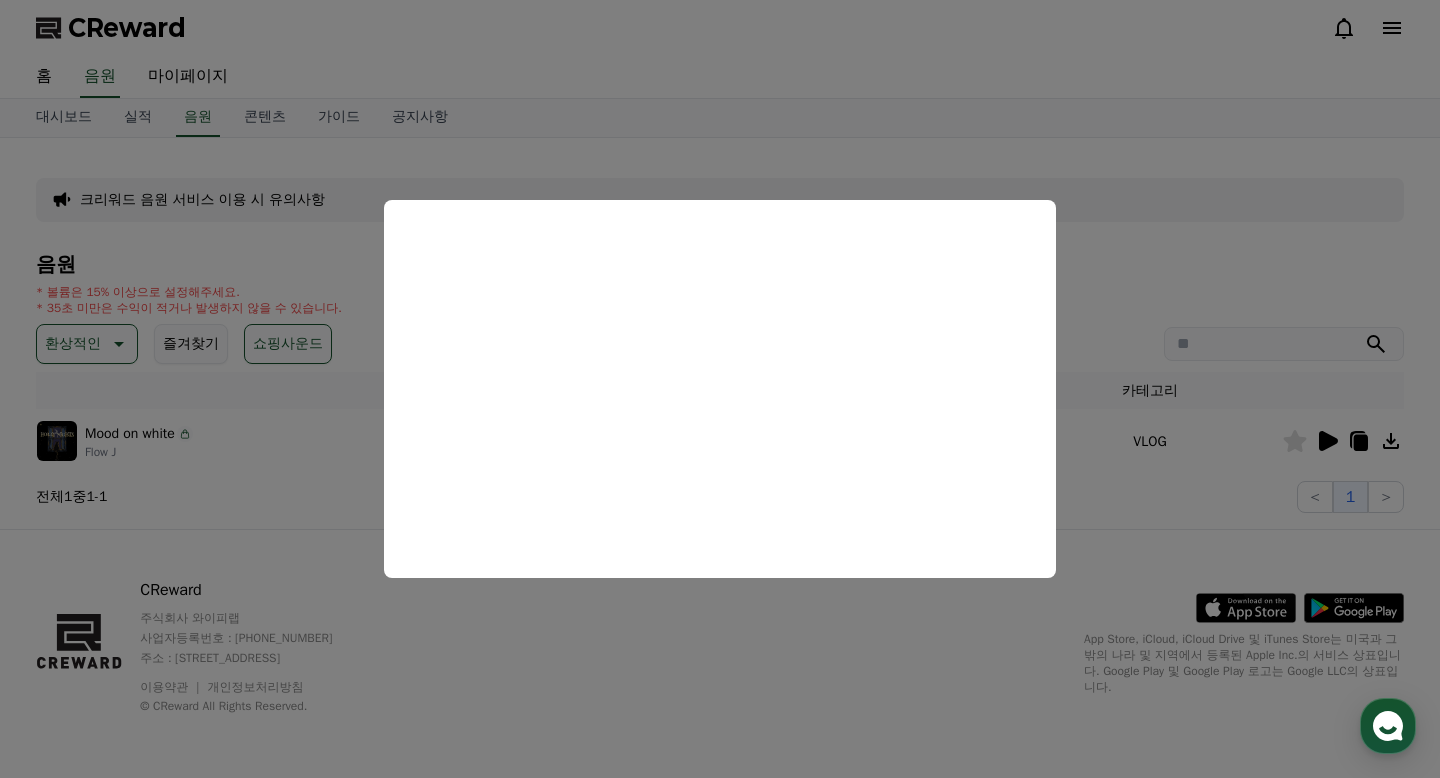 click at bounding box center [720, 389] 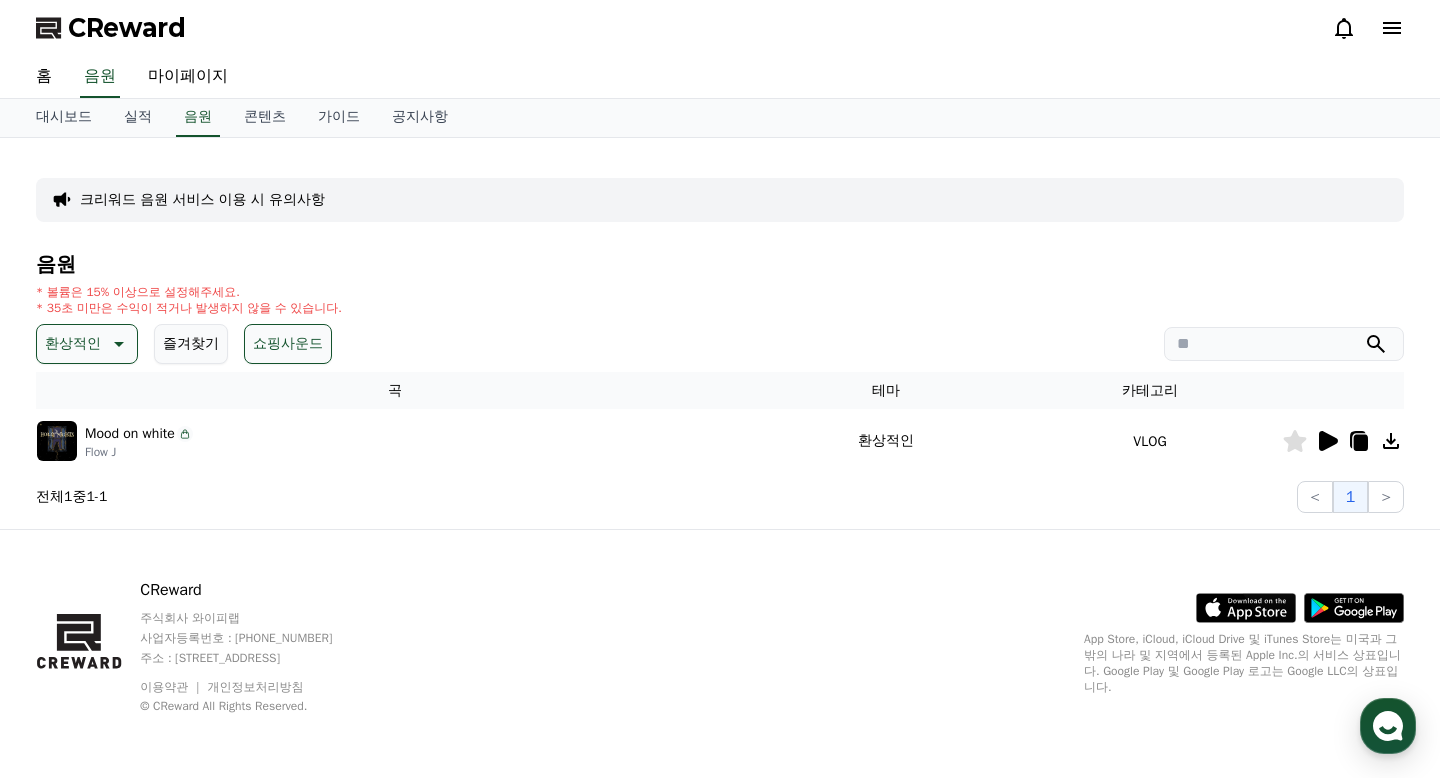 click on "* 볼륨은 15% 이상으로 설정해주세요.   * 35초 미만은 수익이 적거나 발생하지 않을 수 있습니다." at bounding box center [720, 300] 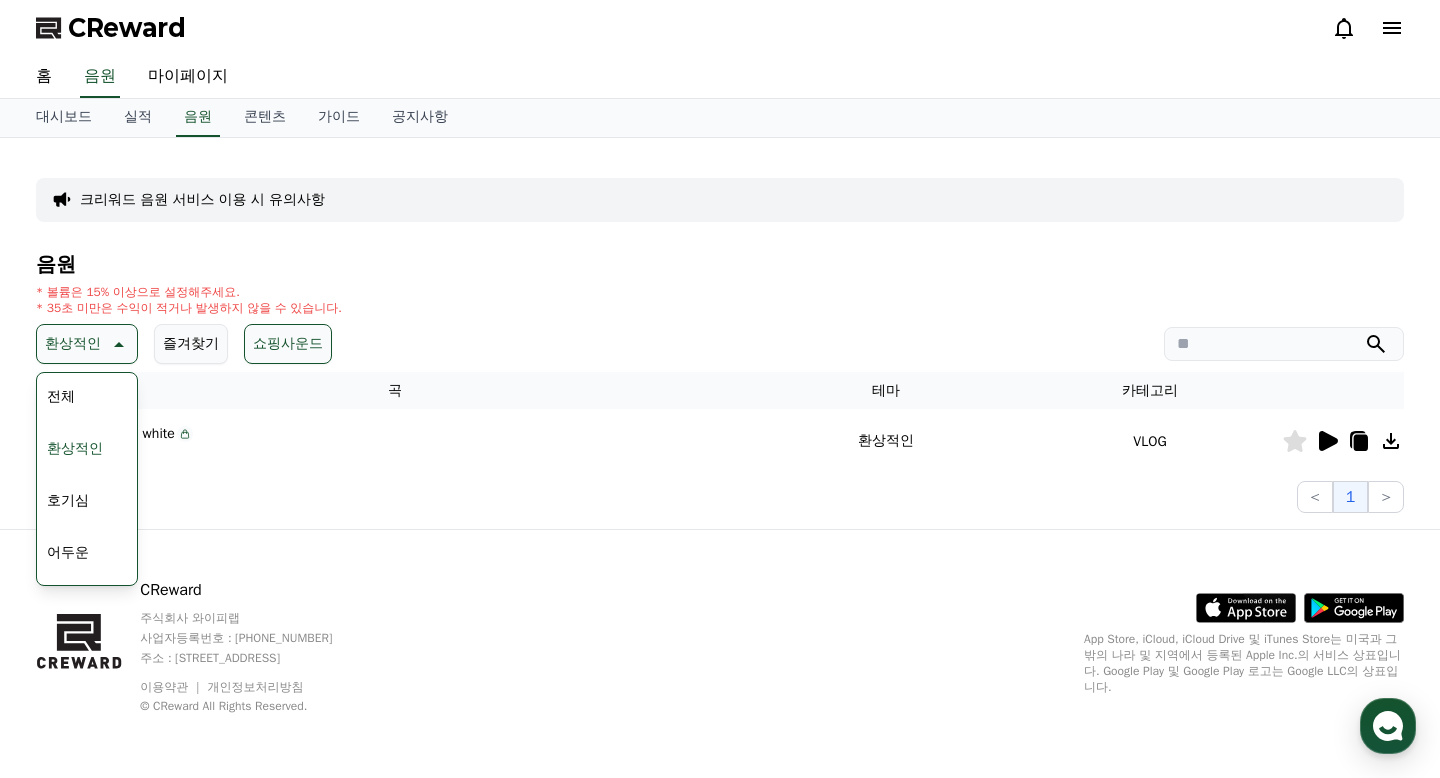 click on "쇼핑사운드" at bounding box center [288, 344] 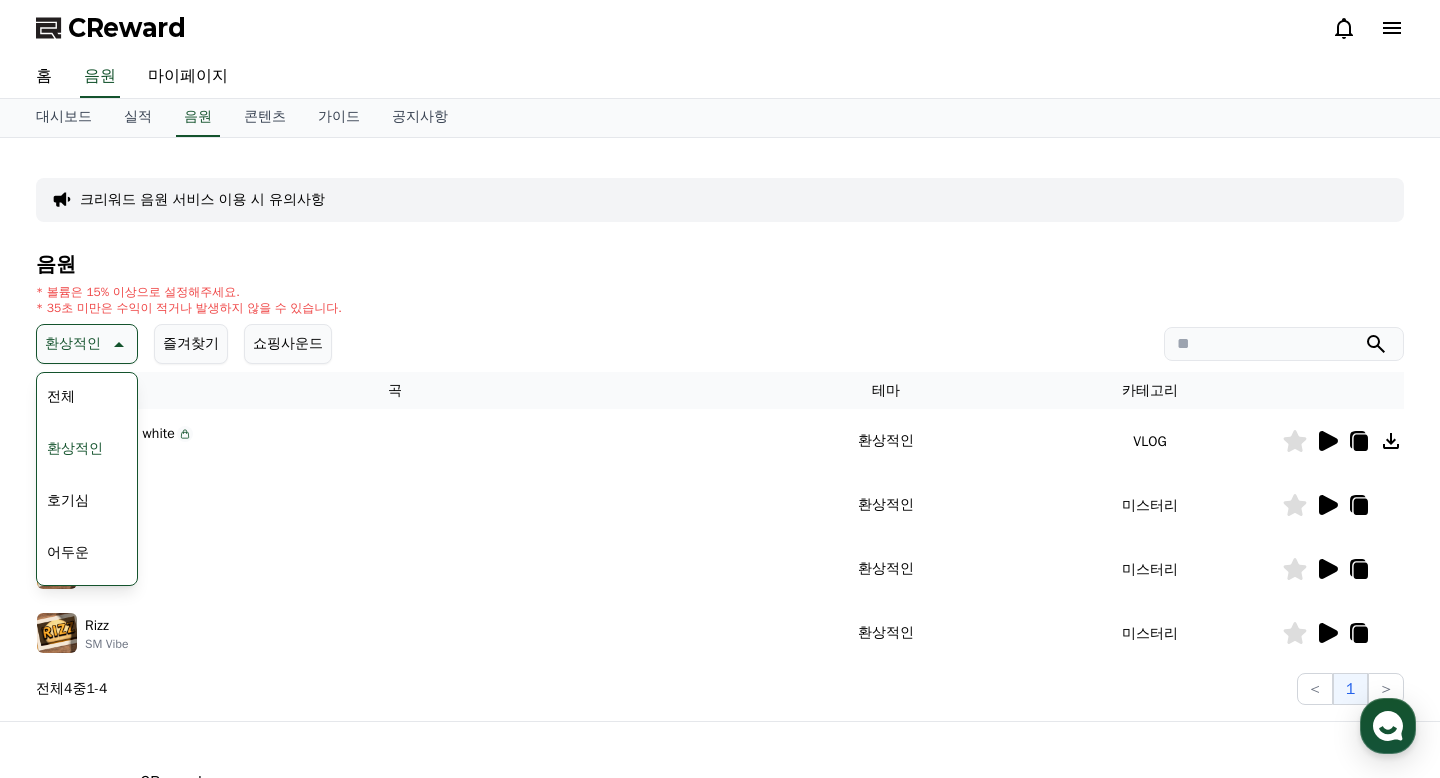 click on "즐겨찾기" at bounding box center [191, 344] 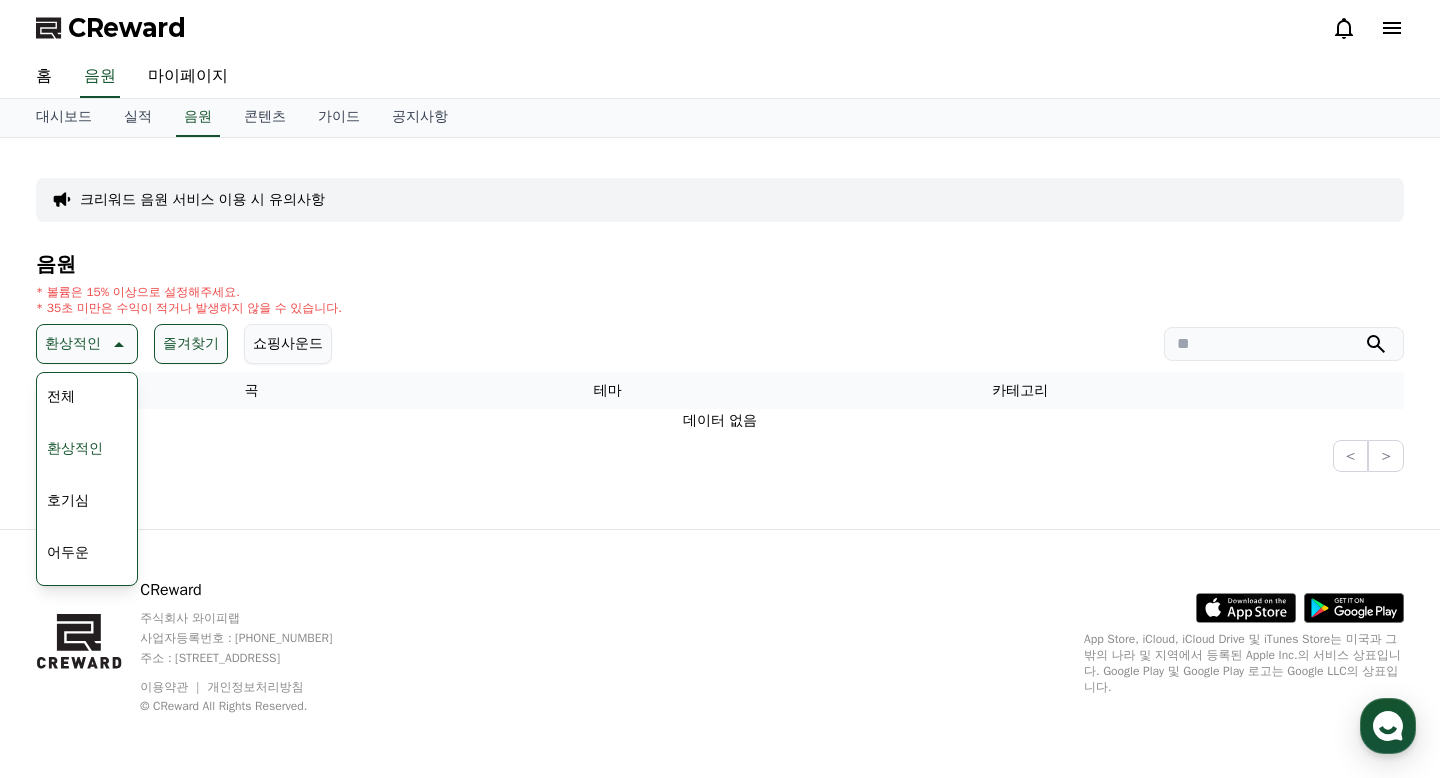 click on "즐겨찾기" at bounding box center (191, 344) 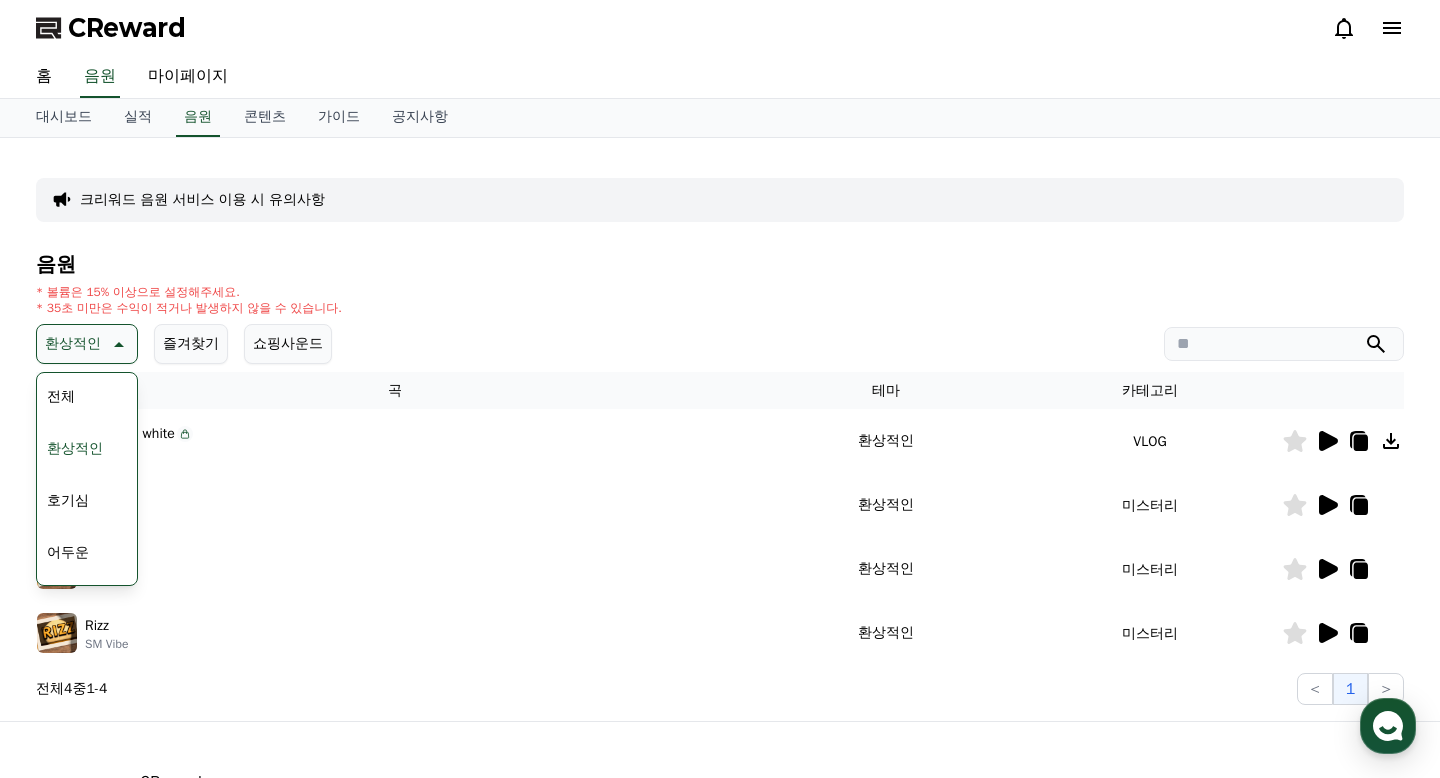 click on "* 볼륨은 15% 이상으로 설정해주세요.   * 35초 미만은 수익이 적거나 발생하지 않을 수 있습니다." at bounding box center (720, 300) 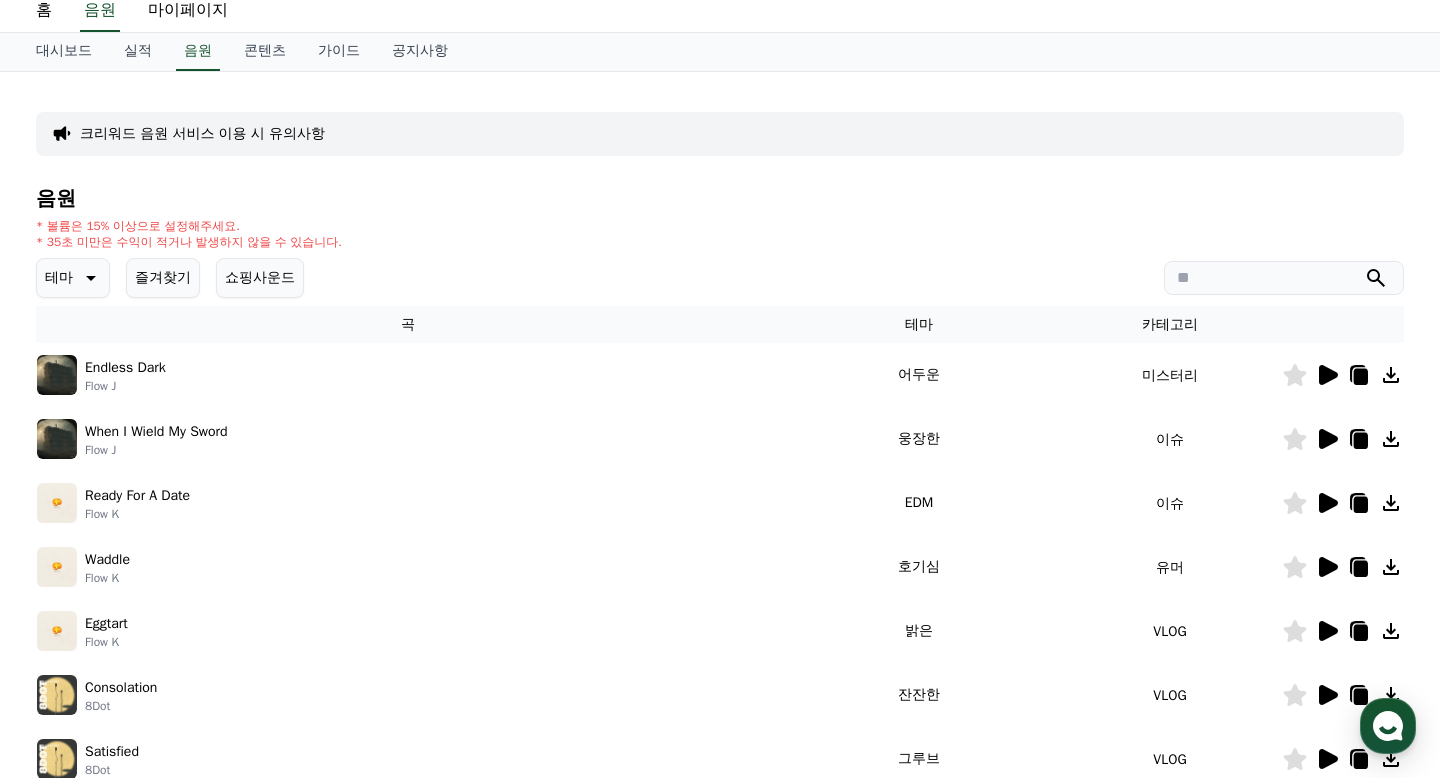scroll, scrollTop: 206, scrollLeft: 0, axis: vertical 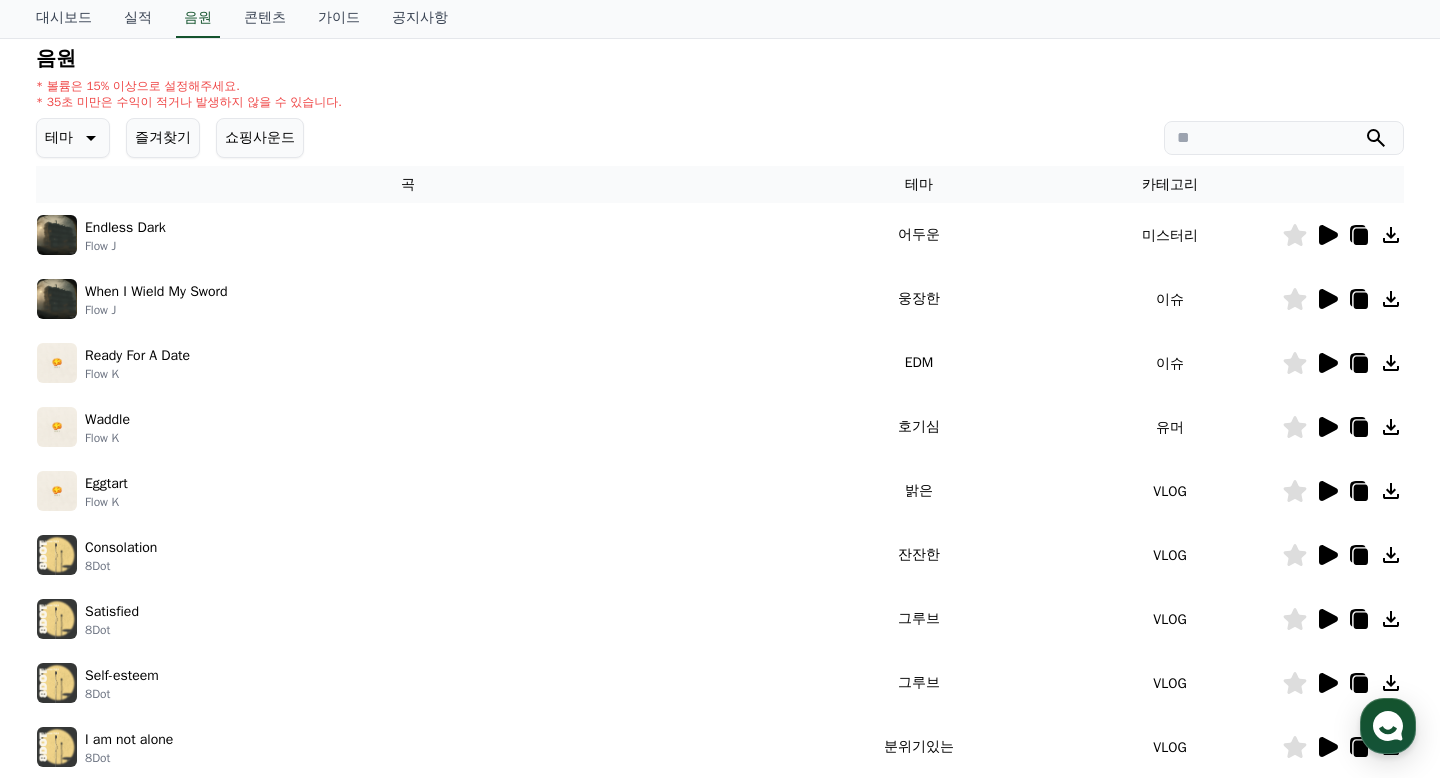 click 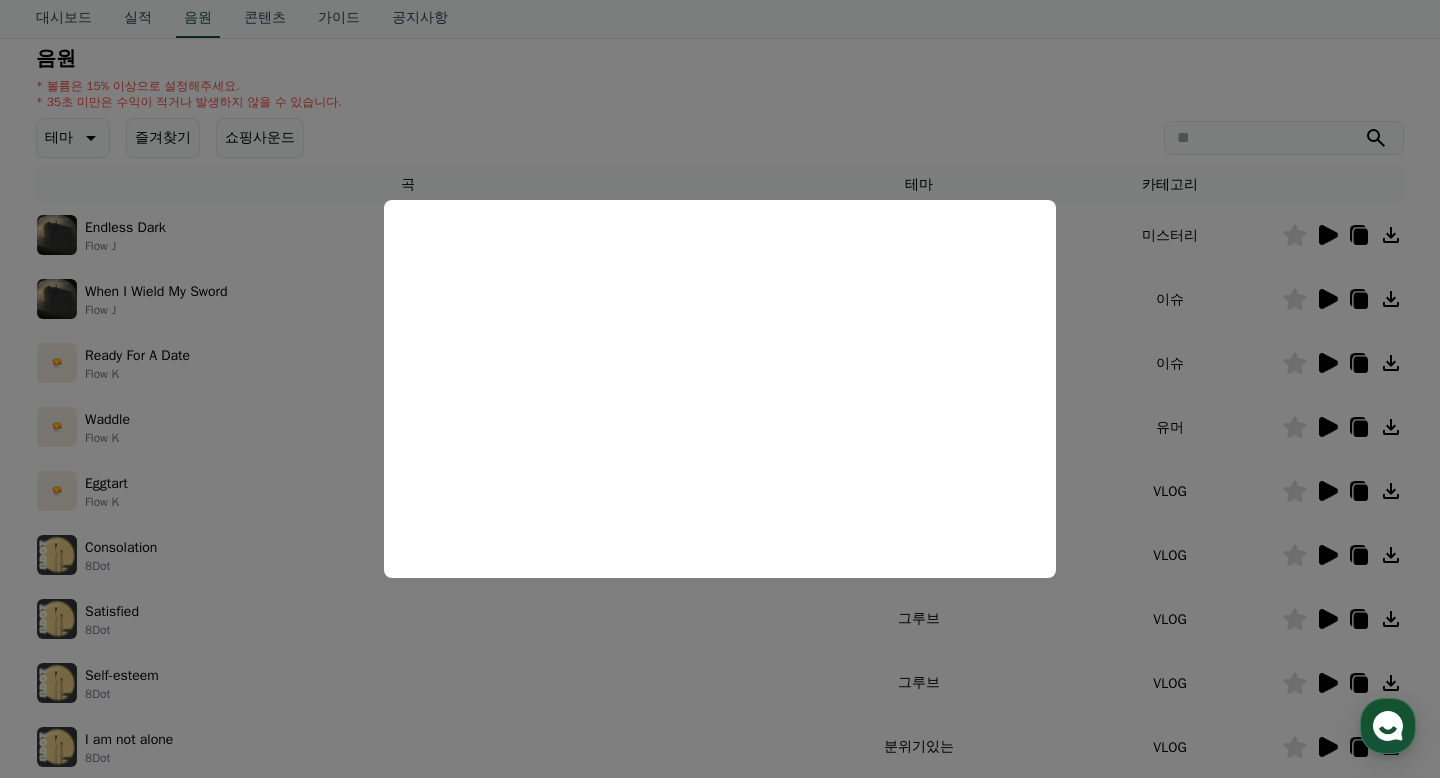 click at bounding box center [720, 389] 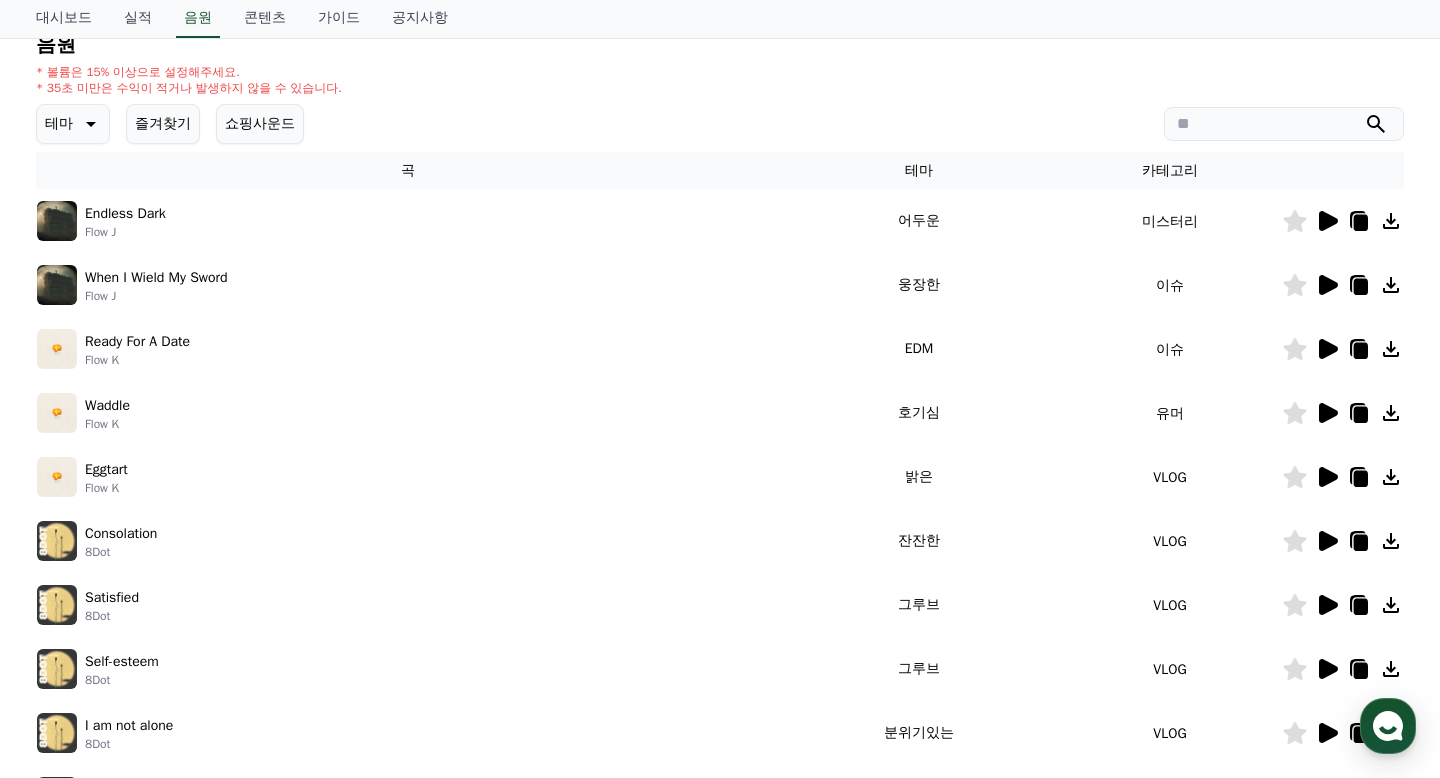 scroll, scrollTop: 226, scrollLeft: 0, axis: vertical 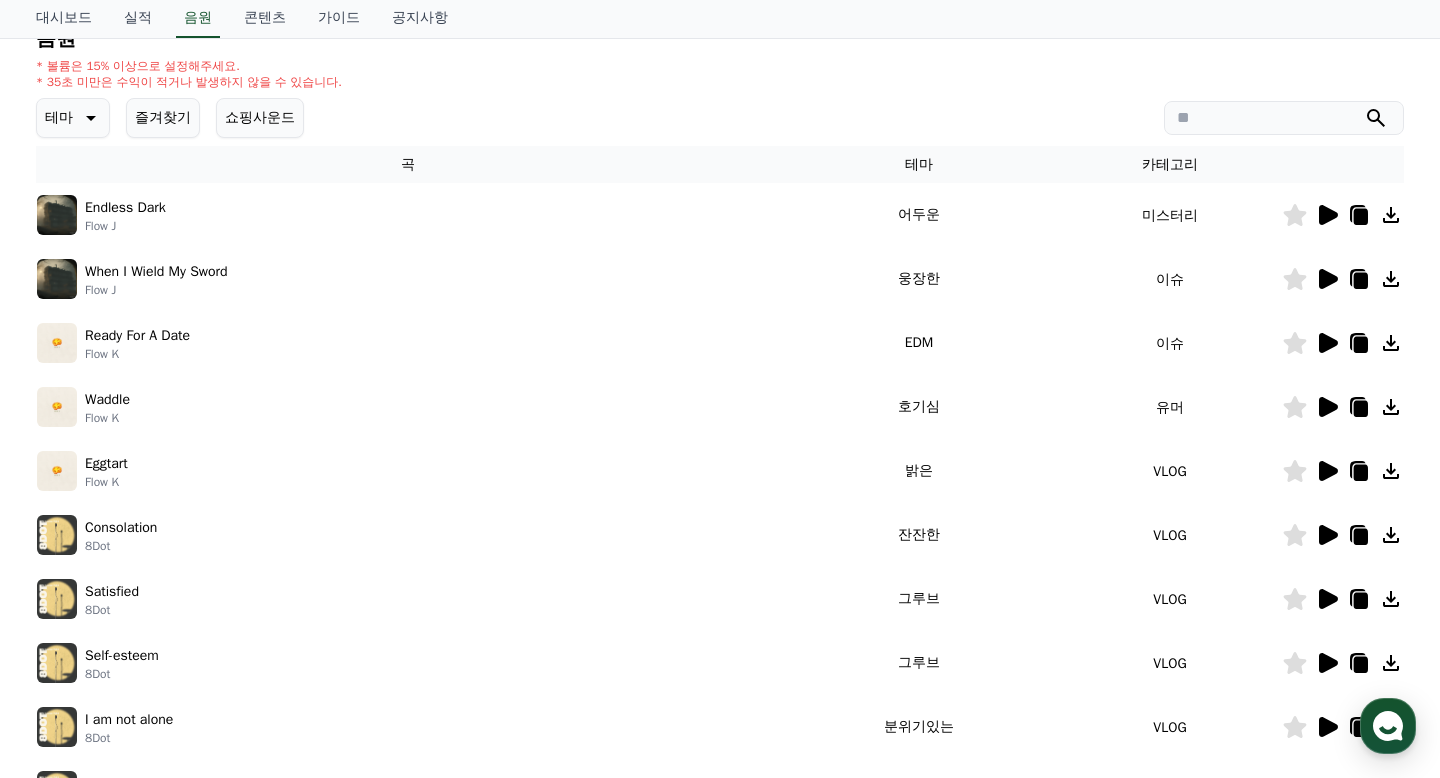 click 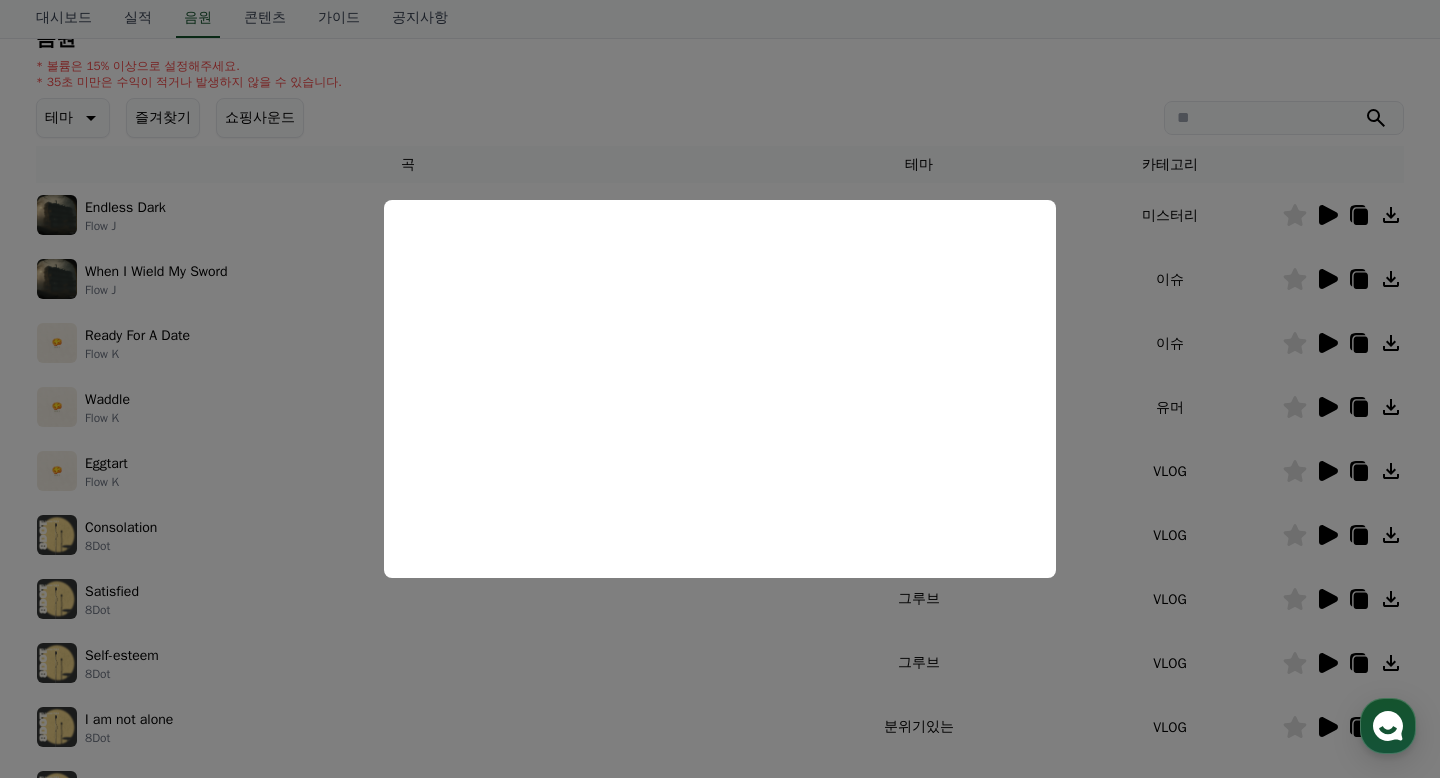 click at bounding box center [720, 389] 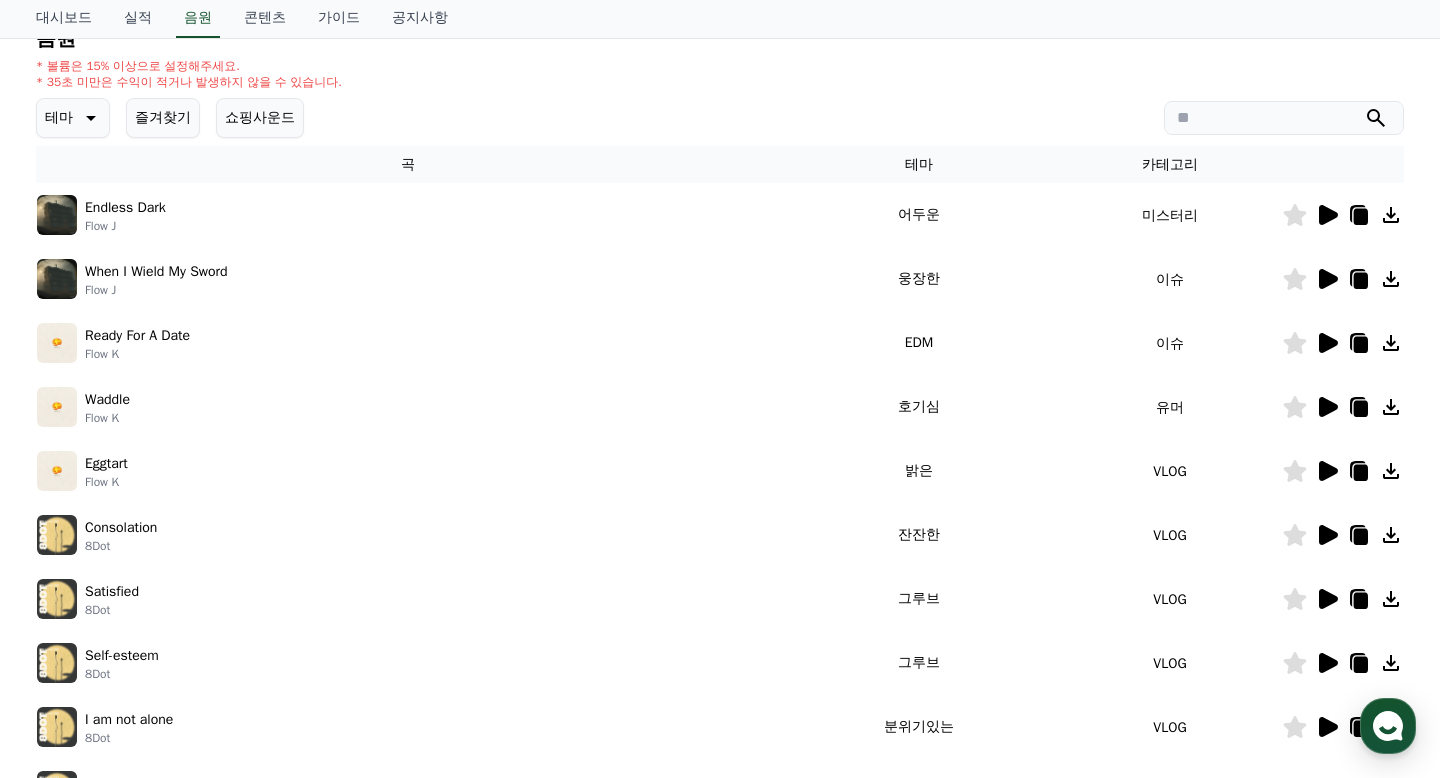 click on "이슈" at bounding box center (1170, 343) 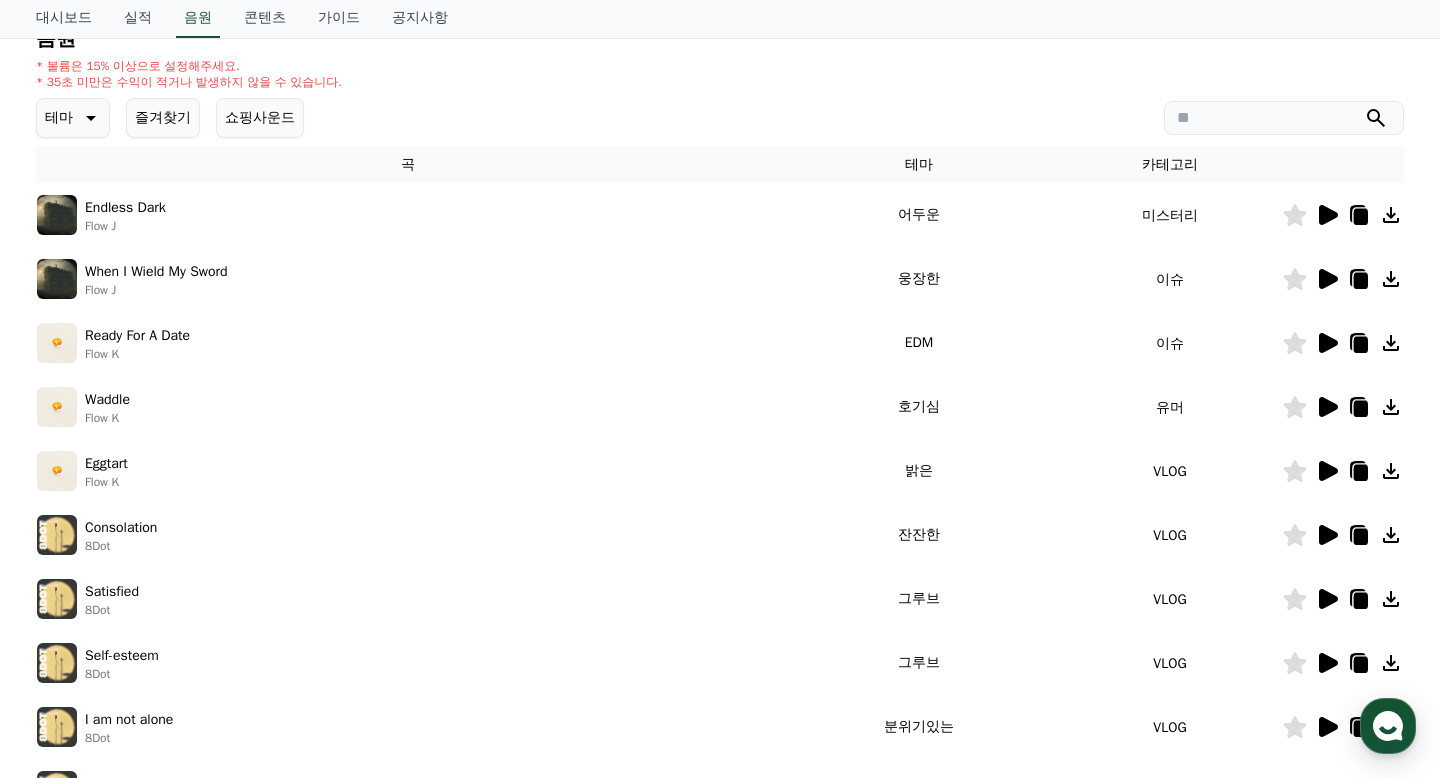 click 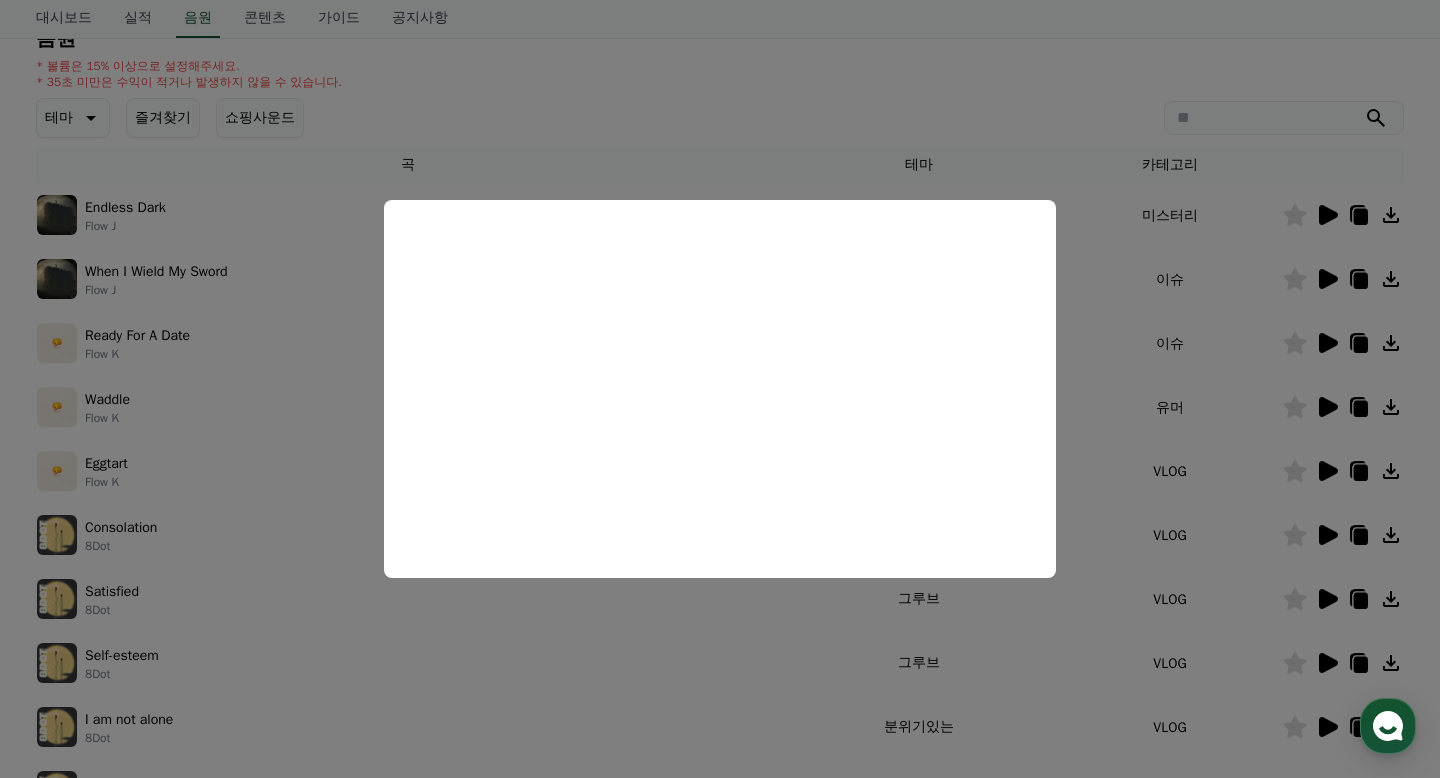 click at bounding box center (720, 389) 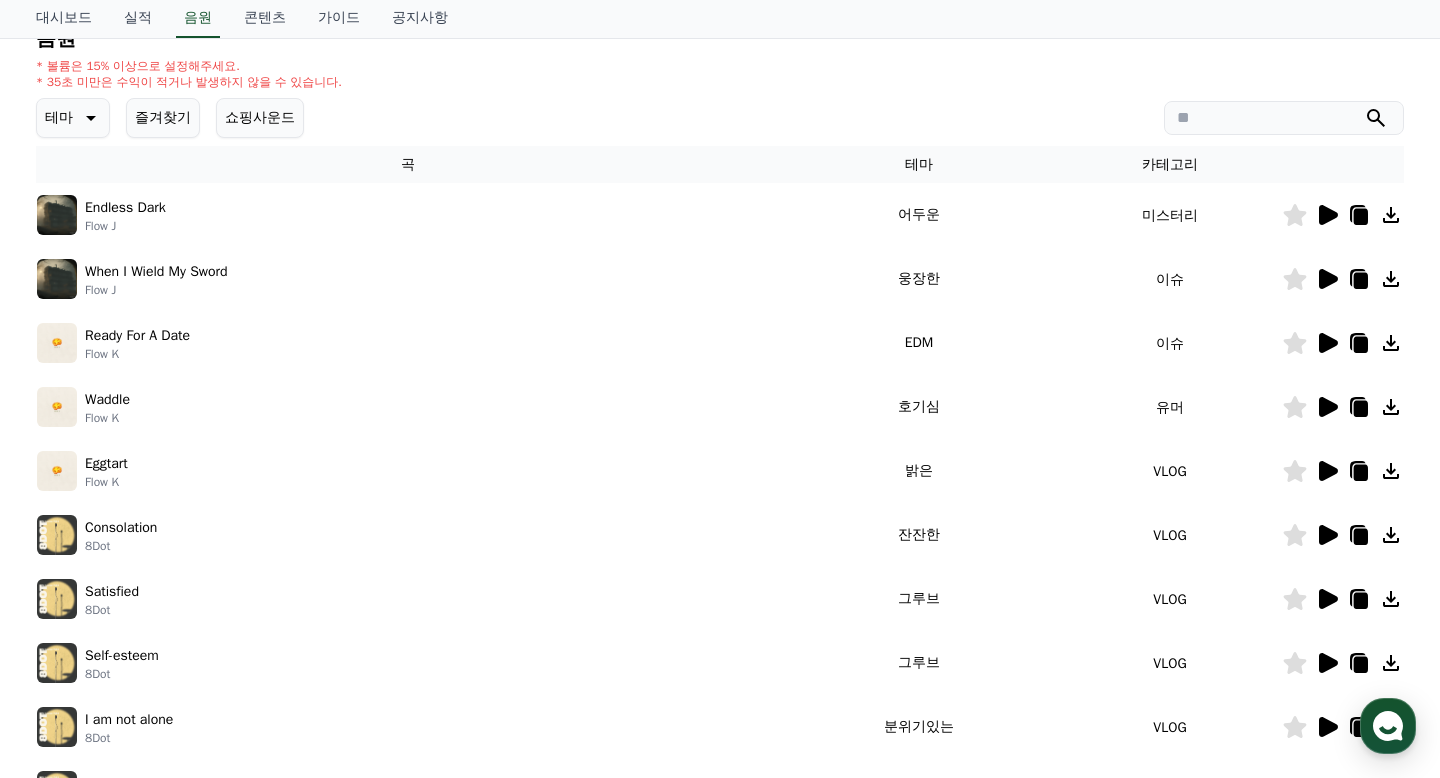 click on "유머" at bounding box center (1170, 407) 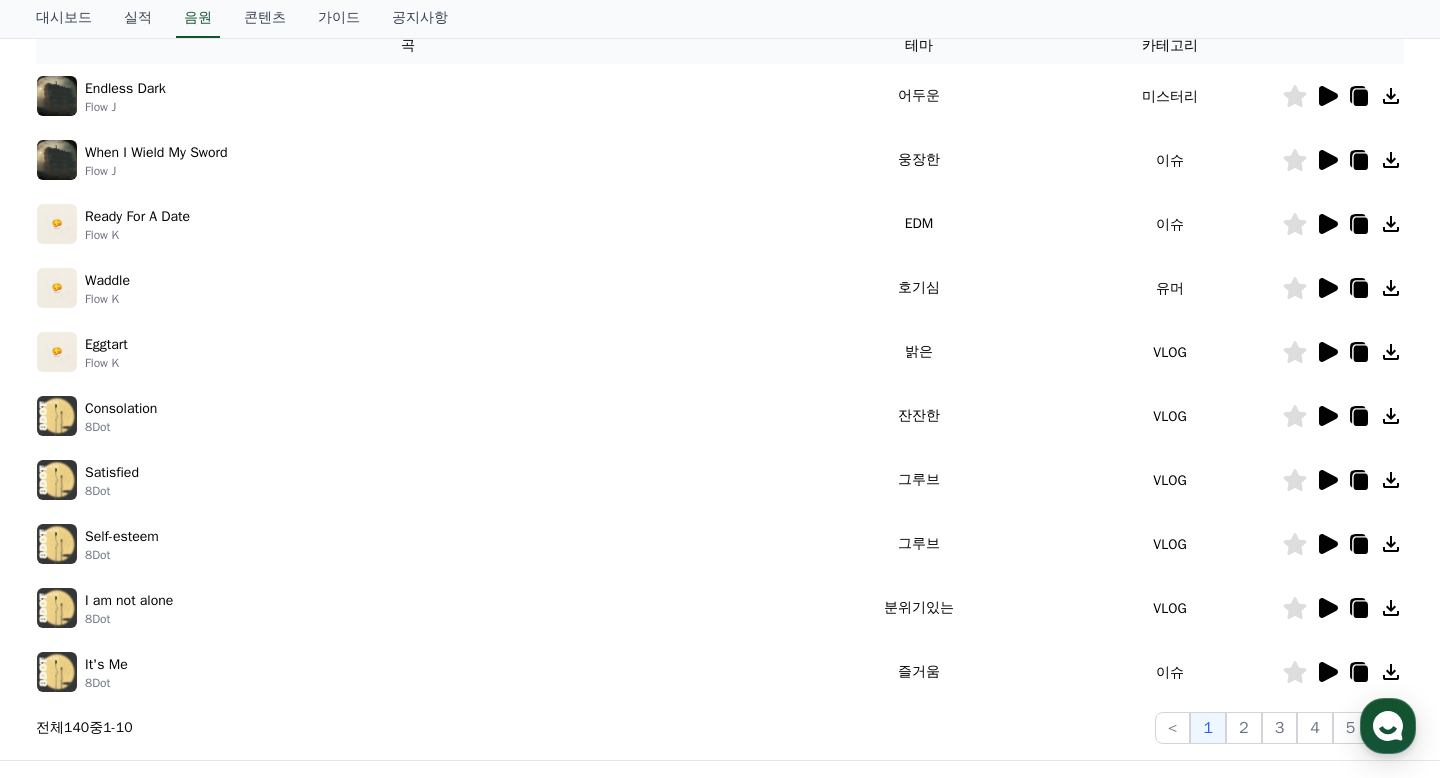 scroll, scrollTop: 347, scrollLeft: 0, axis: vertical 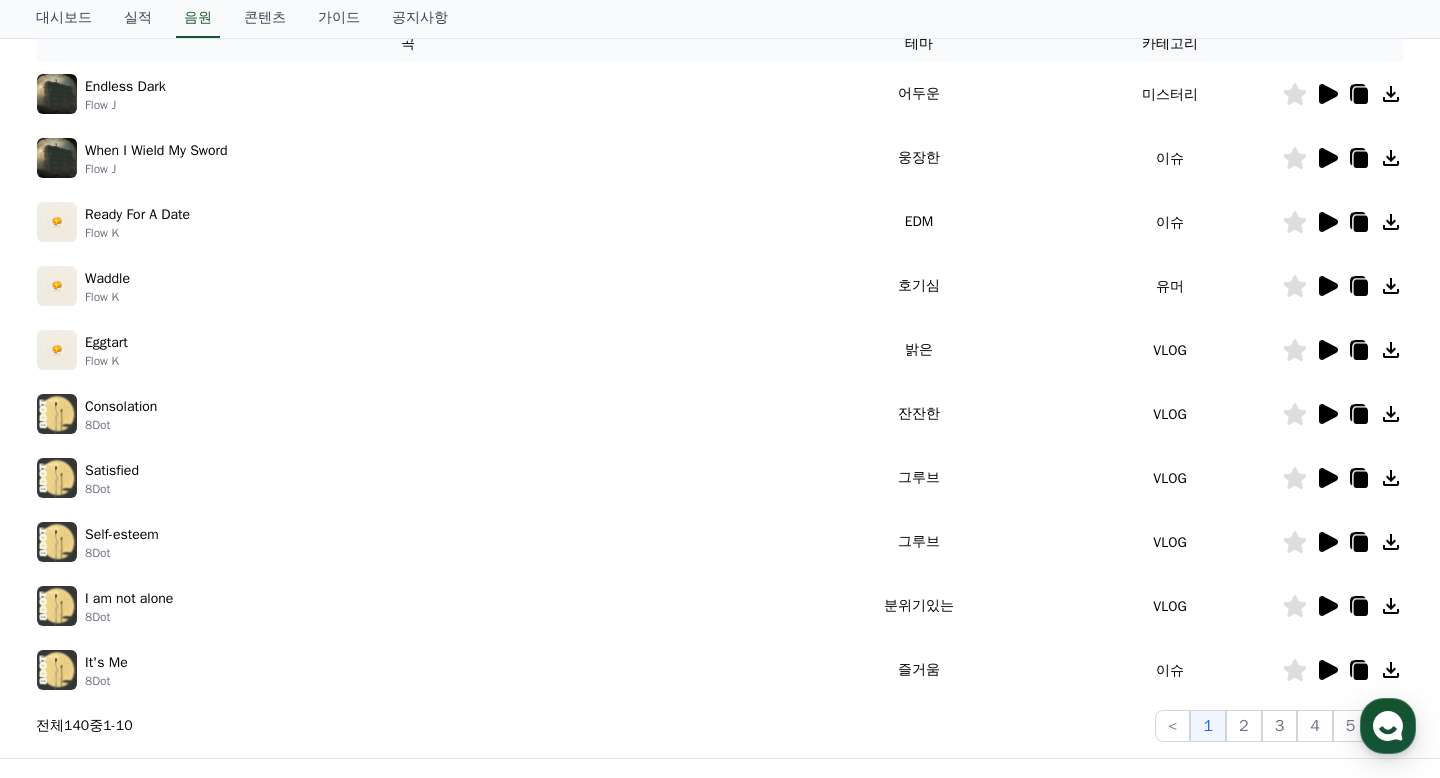 click 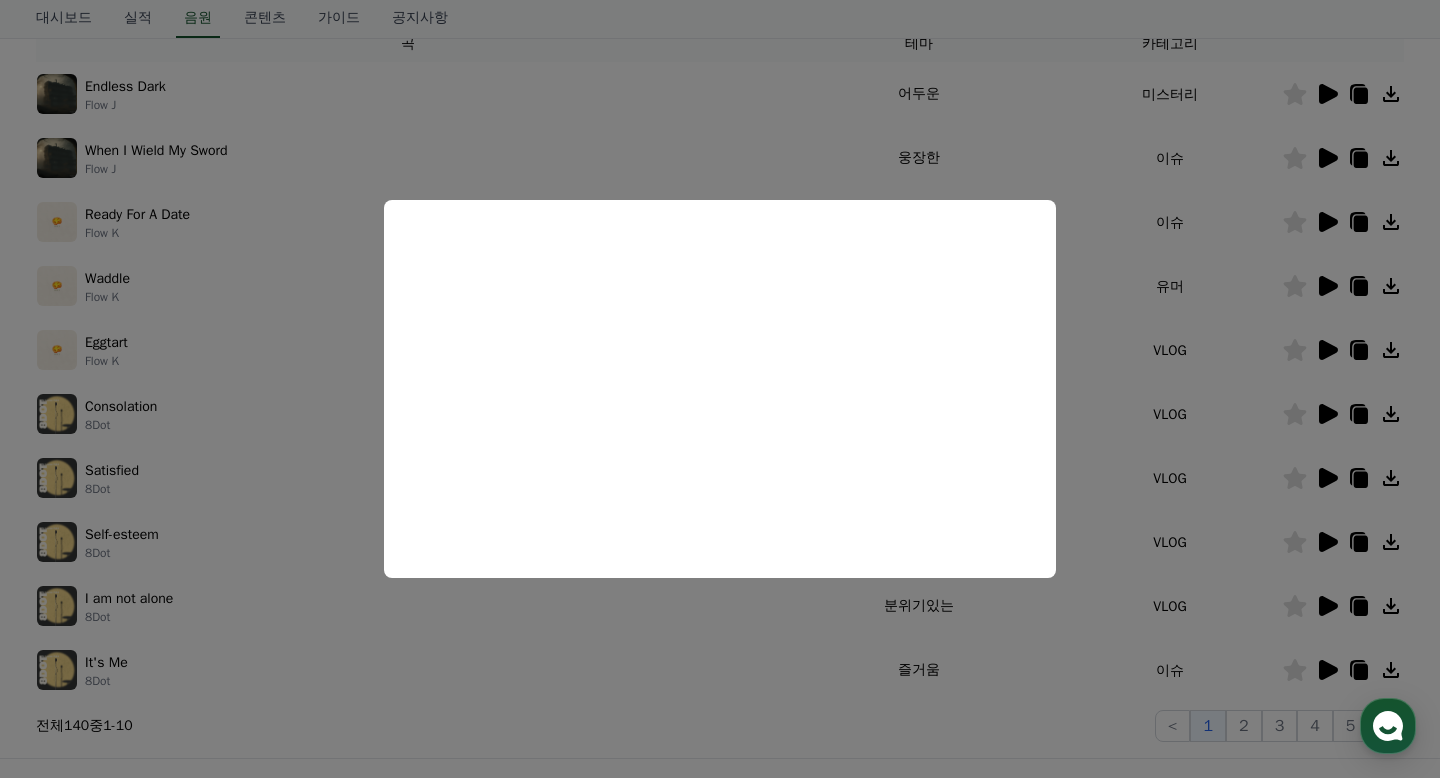 click at bounding box center [720, 389] 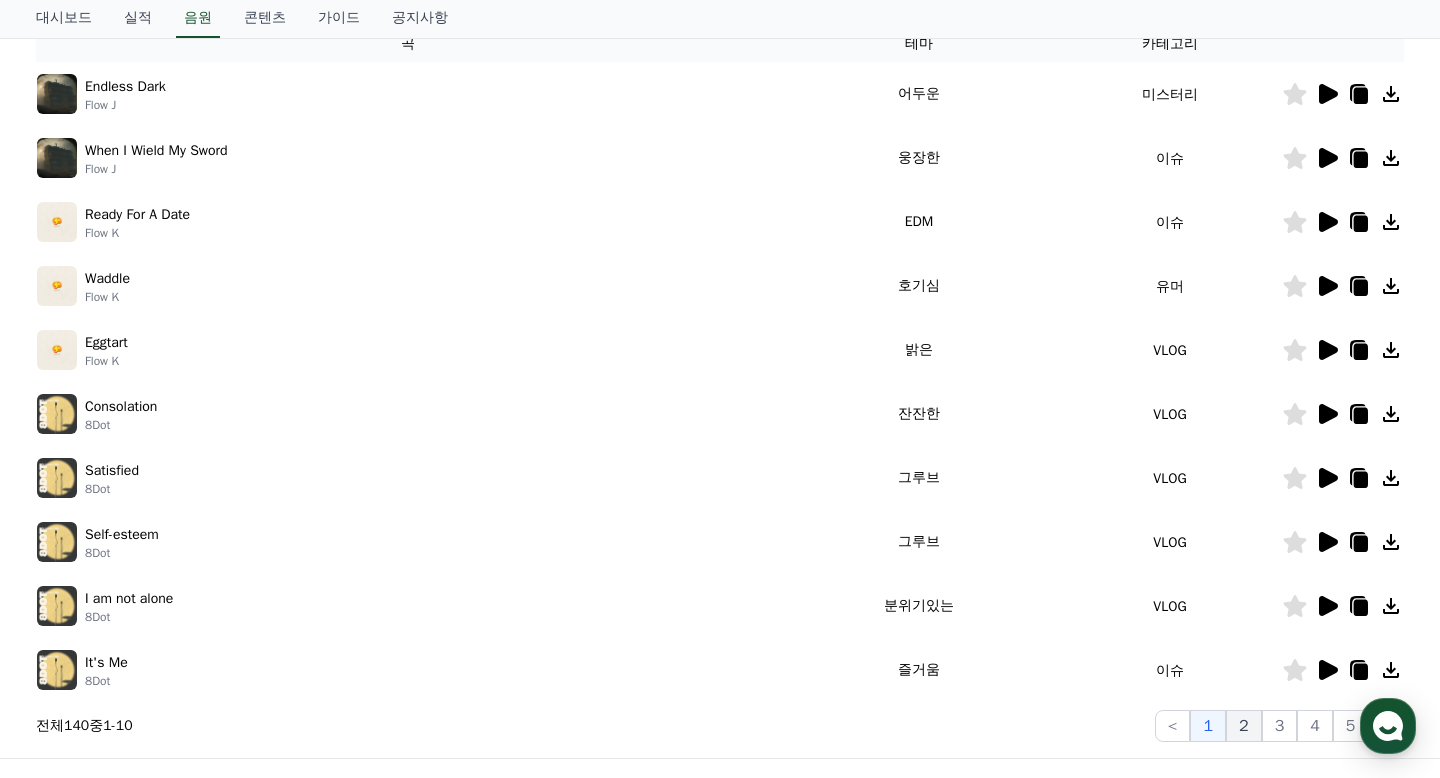 click on "2" at bounding box center (1244, 726) 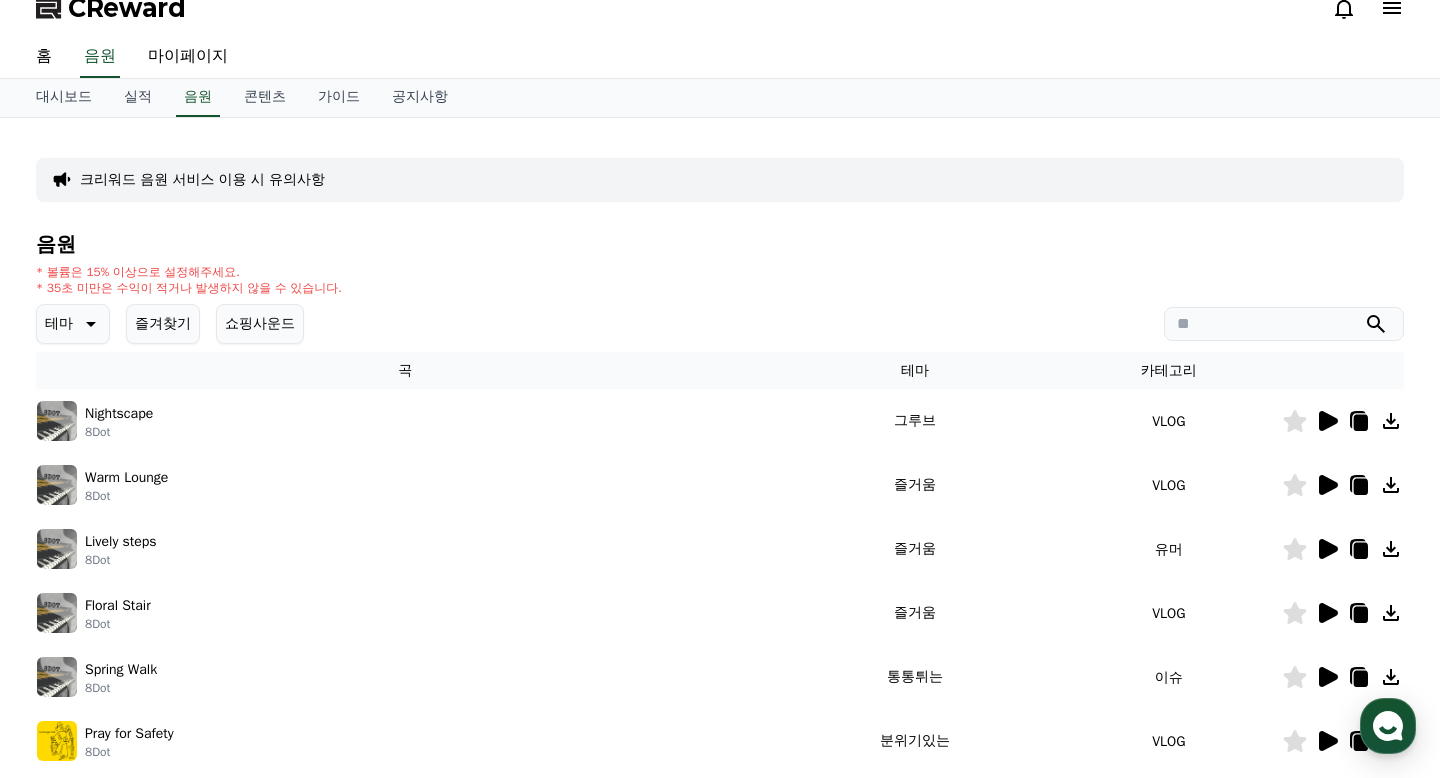 scroll, scrollTop: 200, scrollLeft: 0, axis: vertical 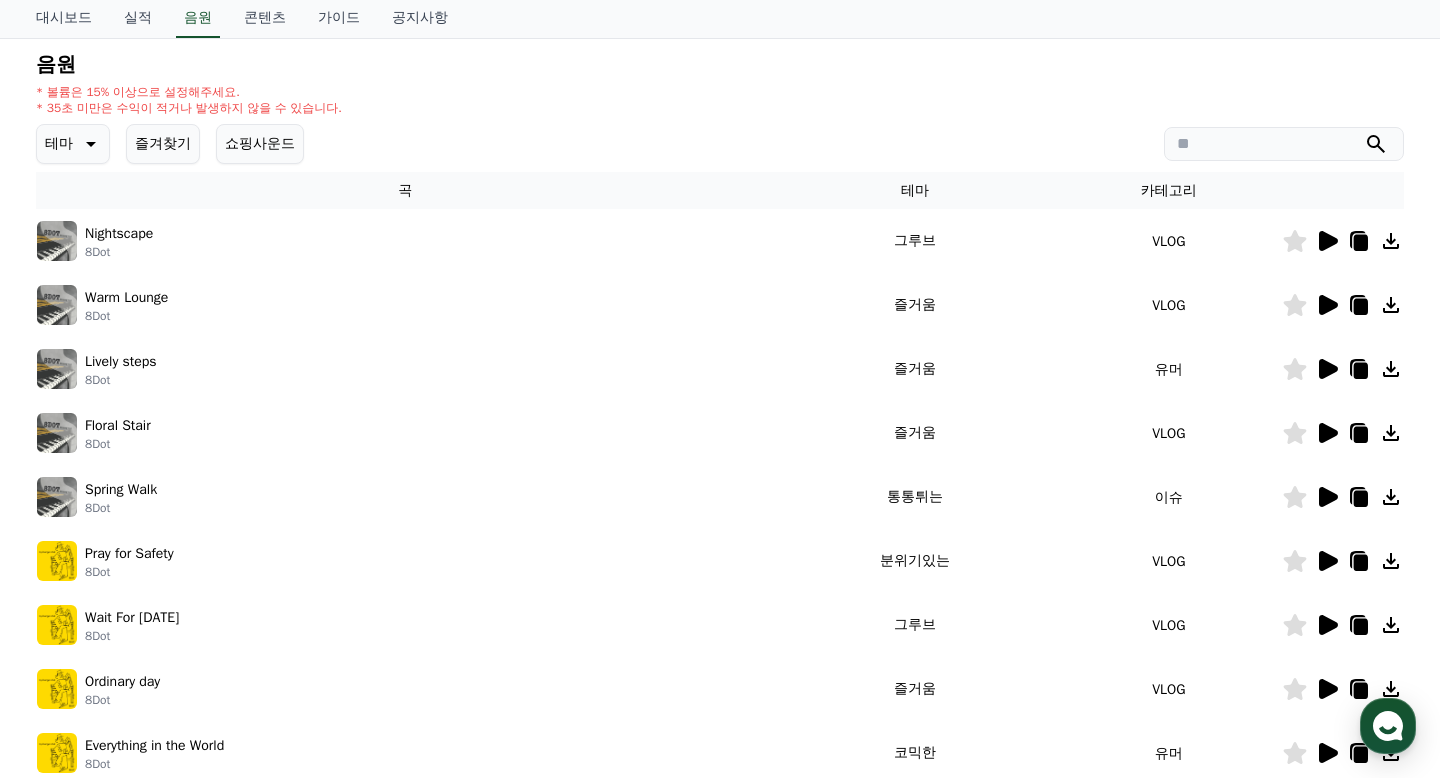 click 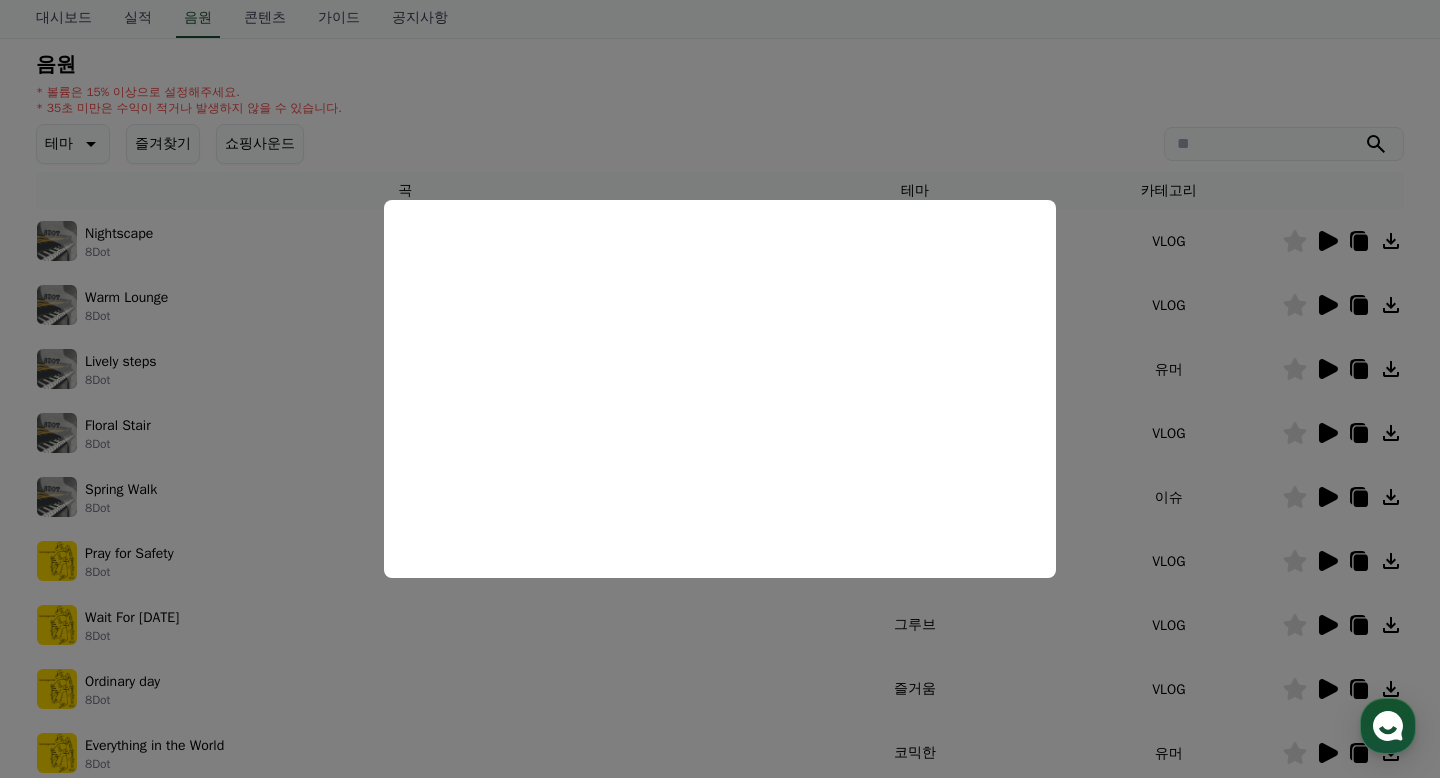 click at bounding box center (720, 389) 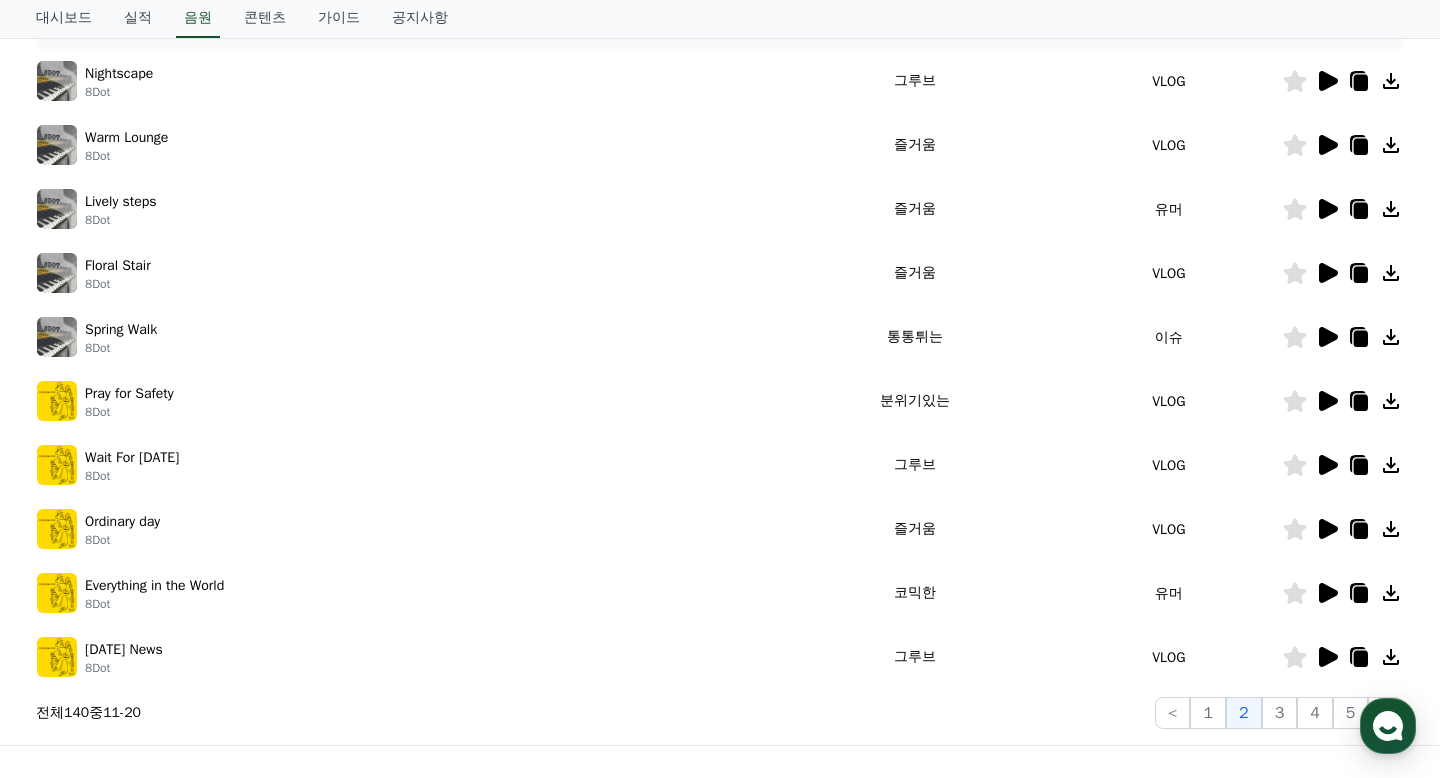 scroll, scrollTop: 444, scrollLeft: 0, axis: vertical 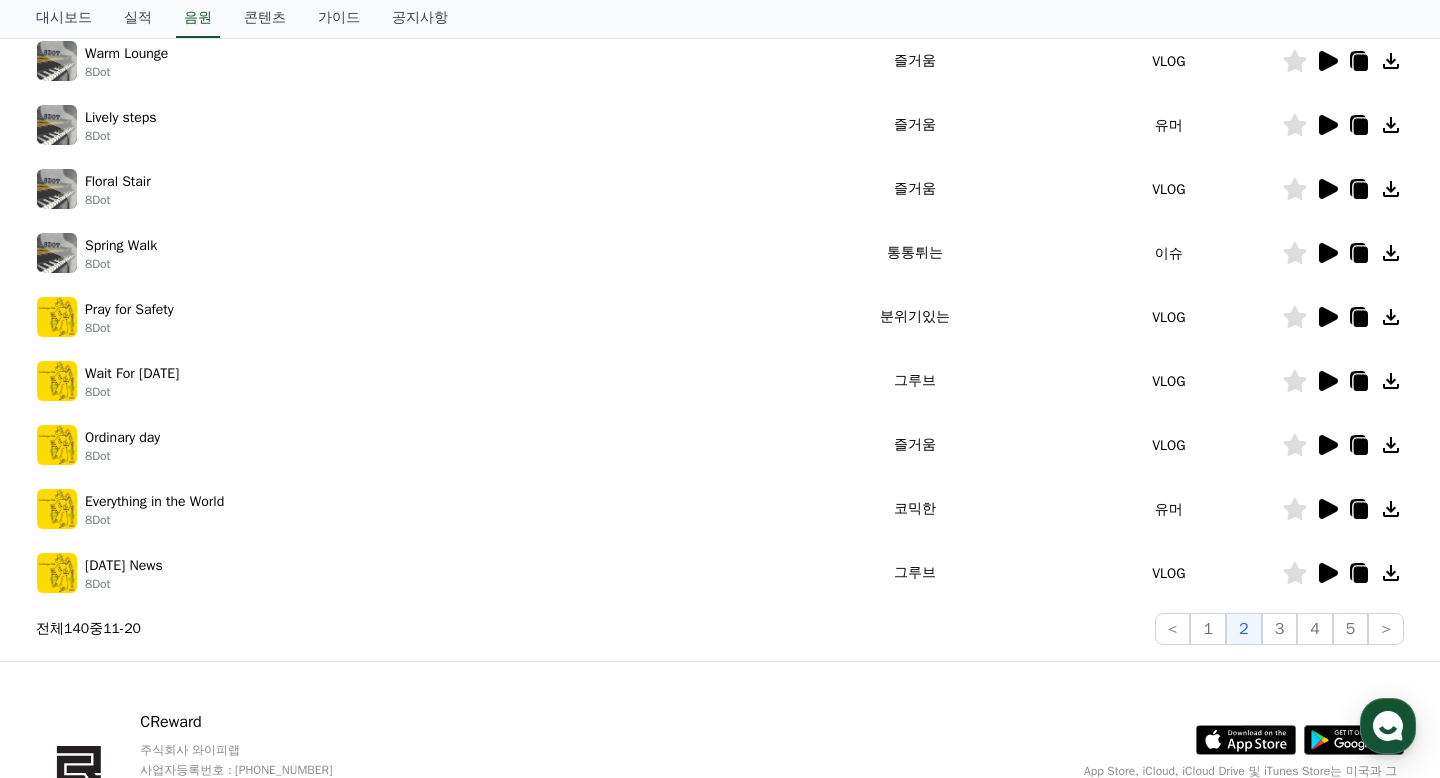 click at bounding box center [1343, 445] 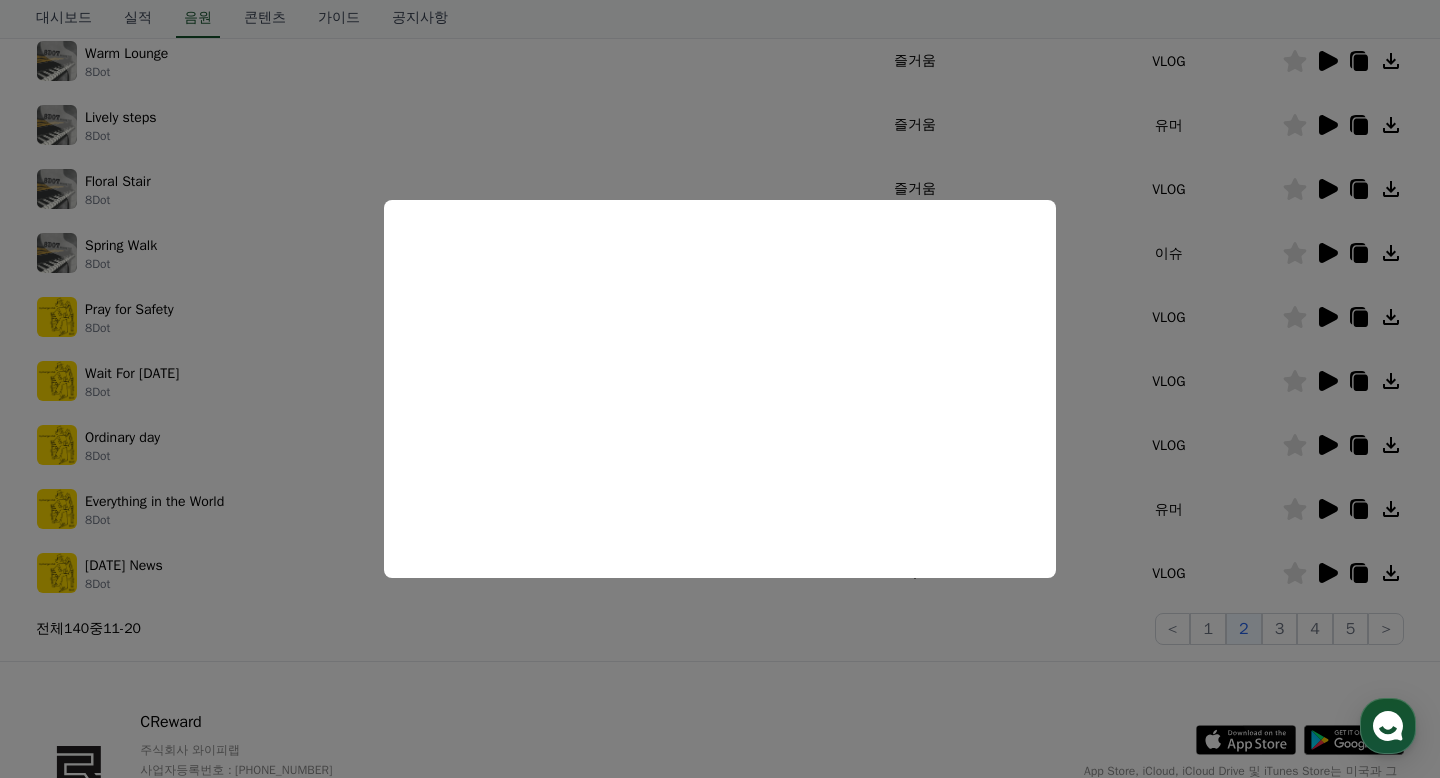 click at bounding box center (720, 389) 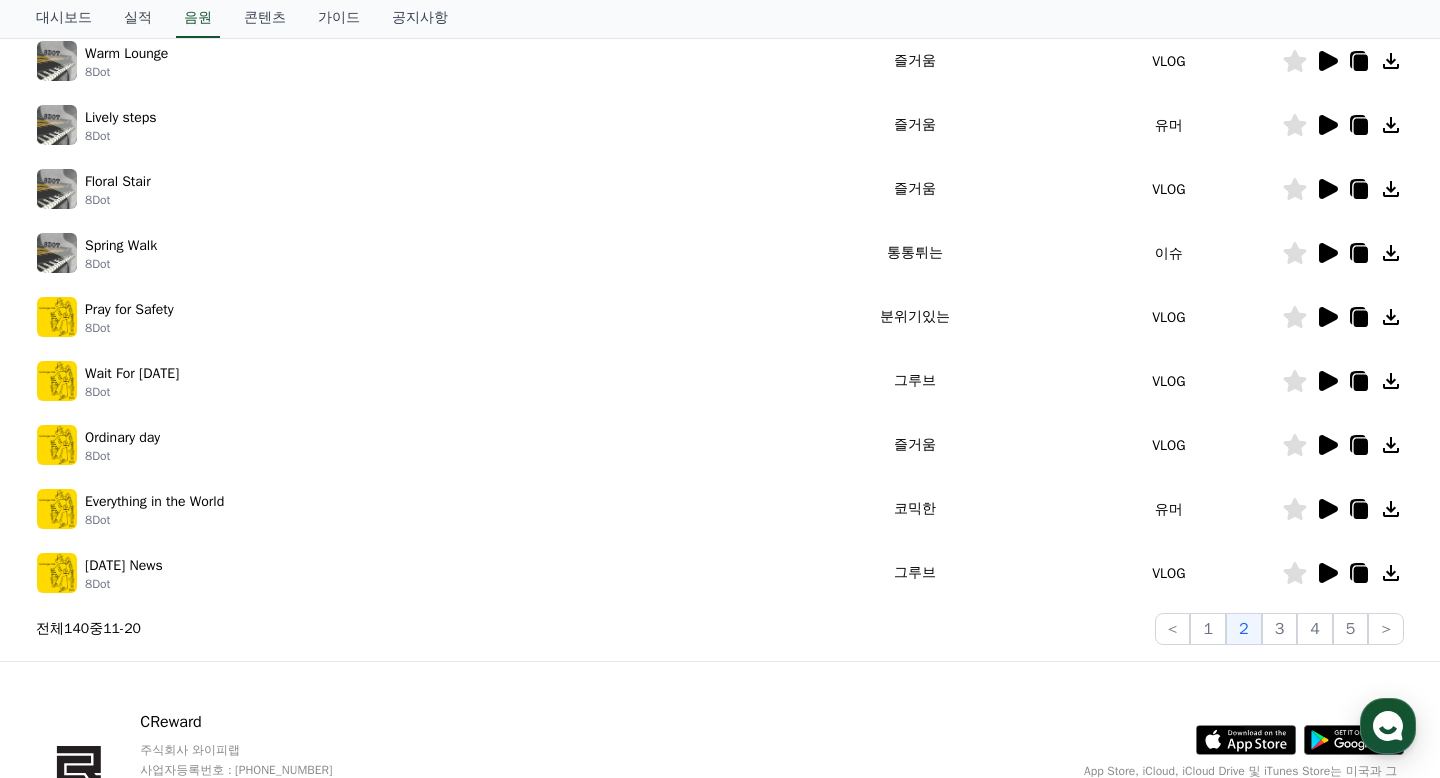 click on "이슈" at bounding box center (1169, 253) 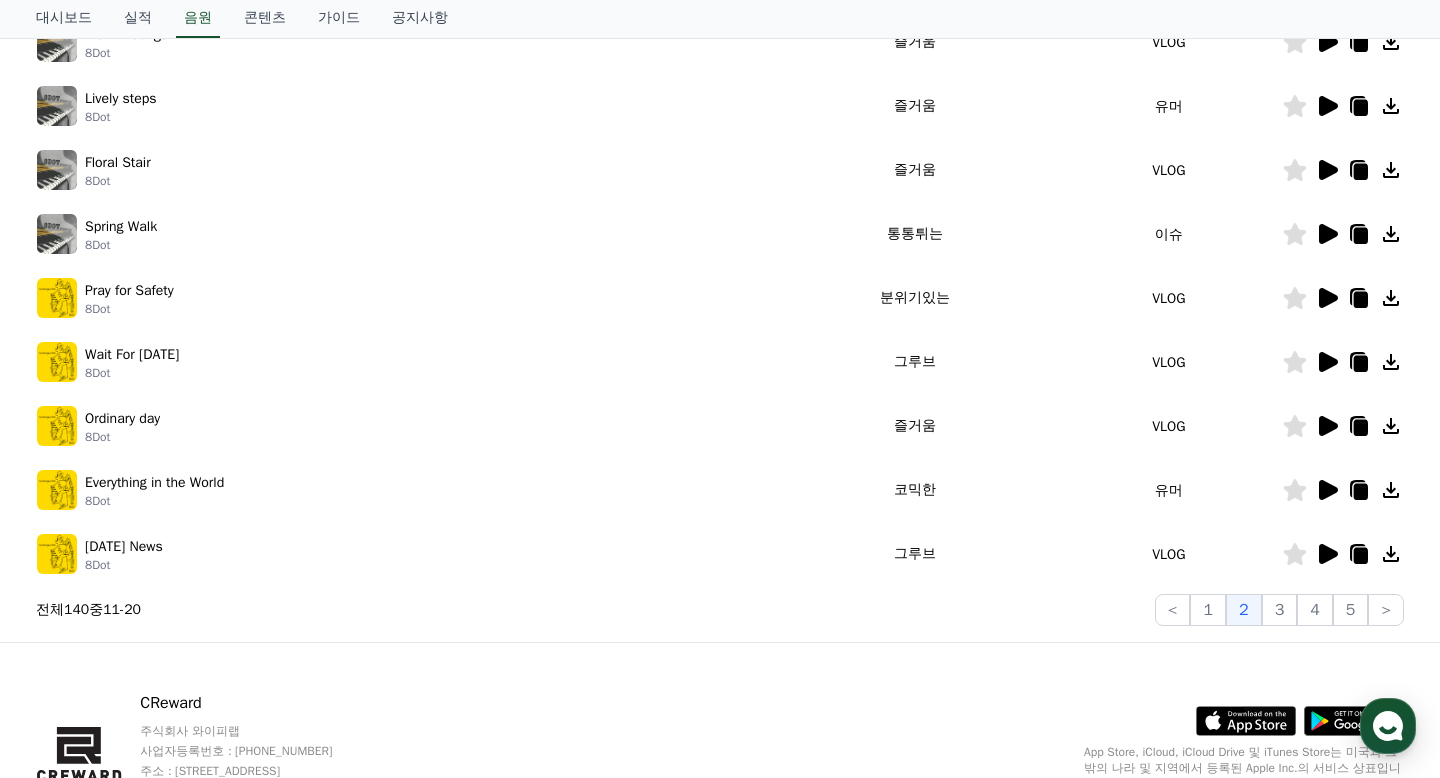 scroll, scrollTop: 468, scrollLeft: 0, axis: vertical 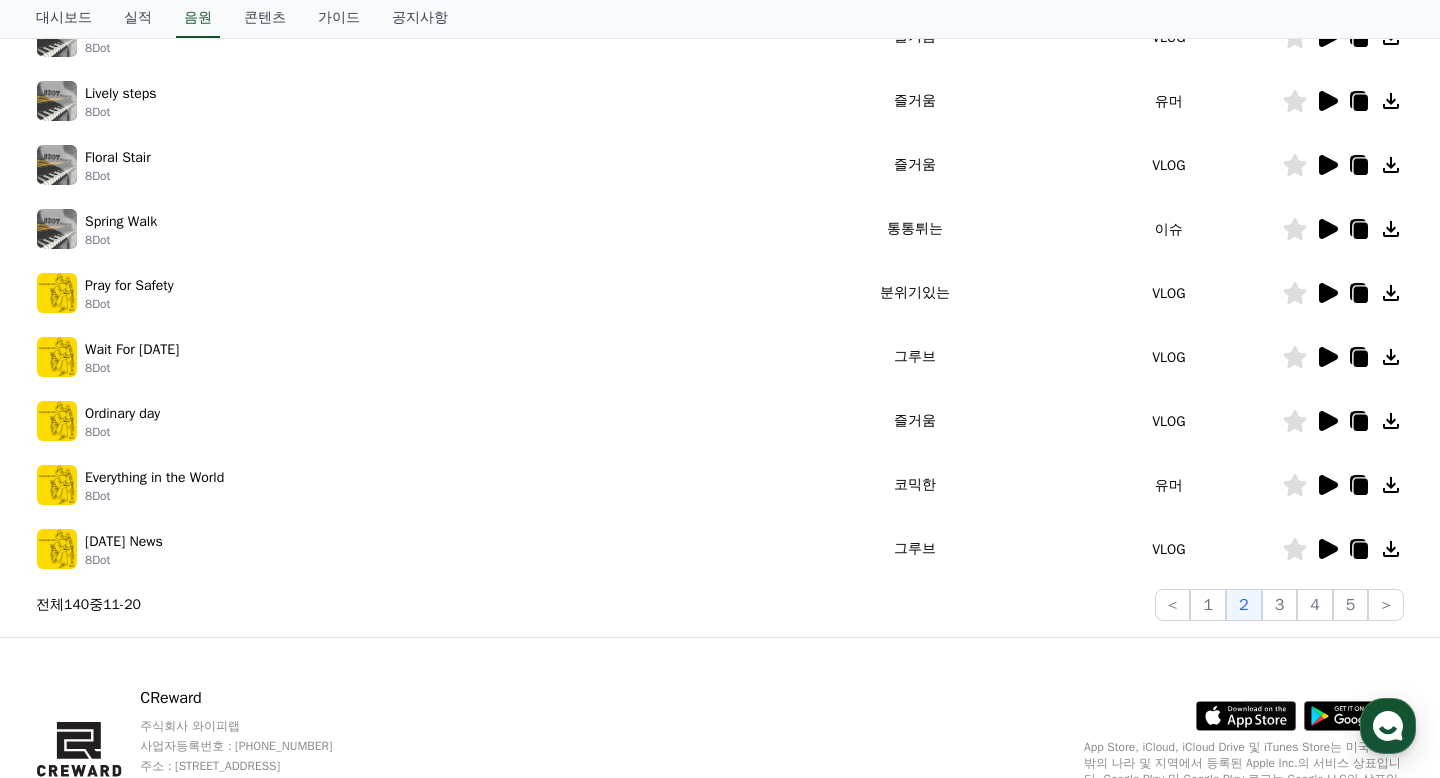 click 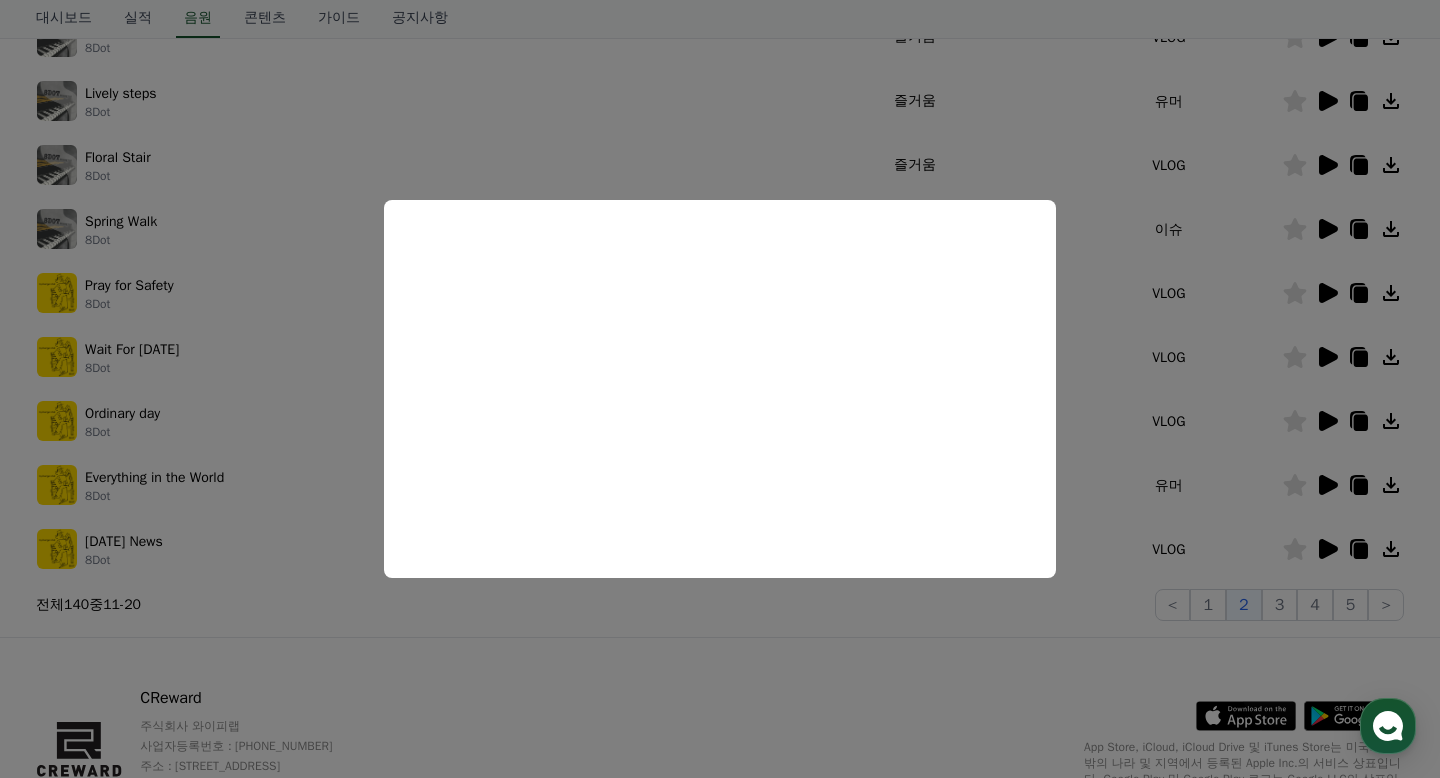 click at bounding box center (720, 389) 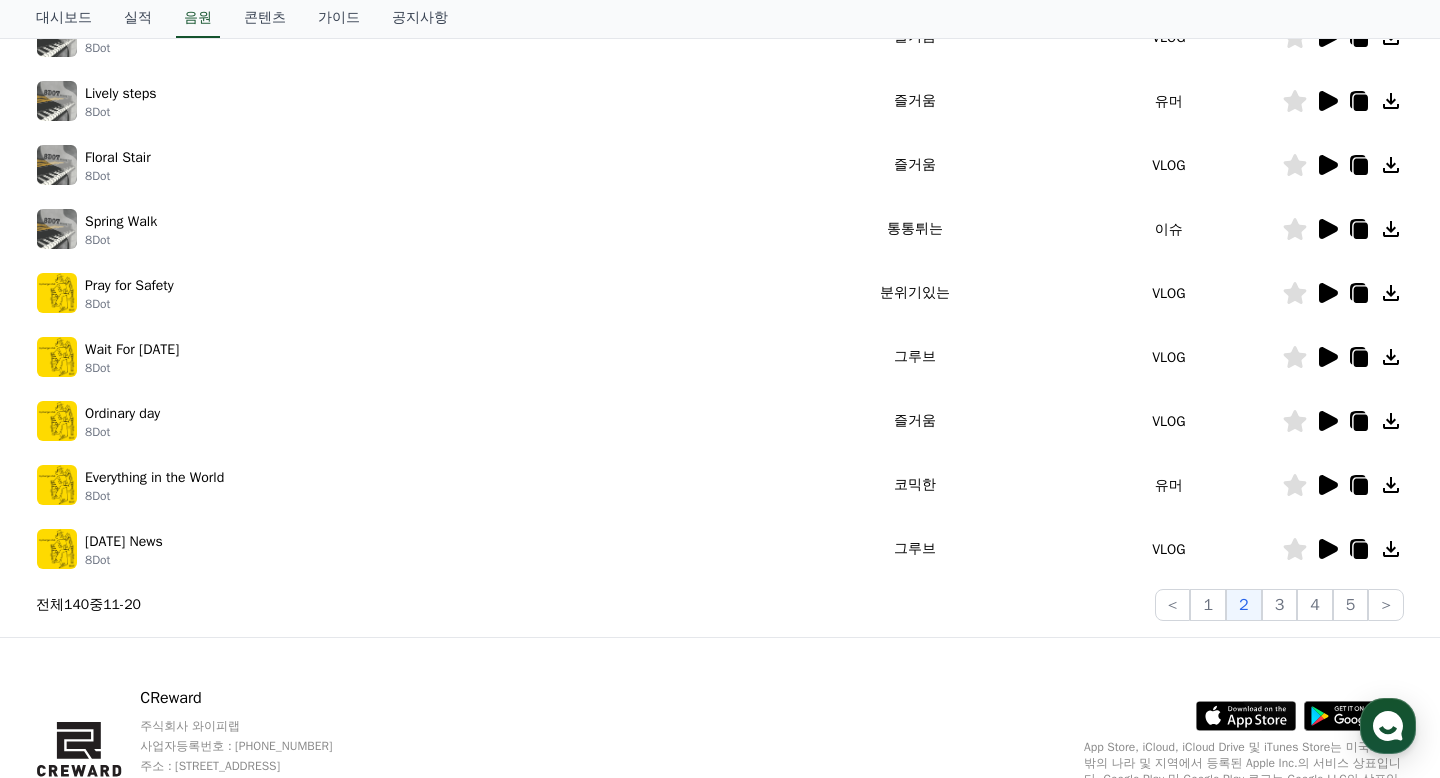 click 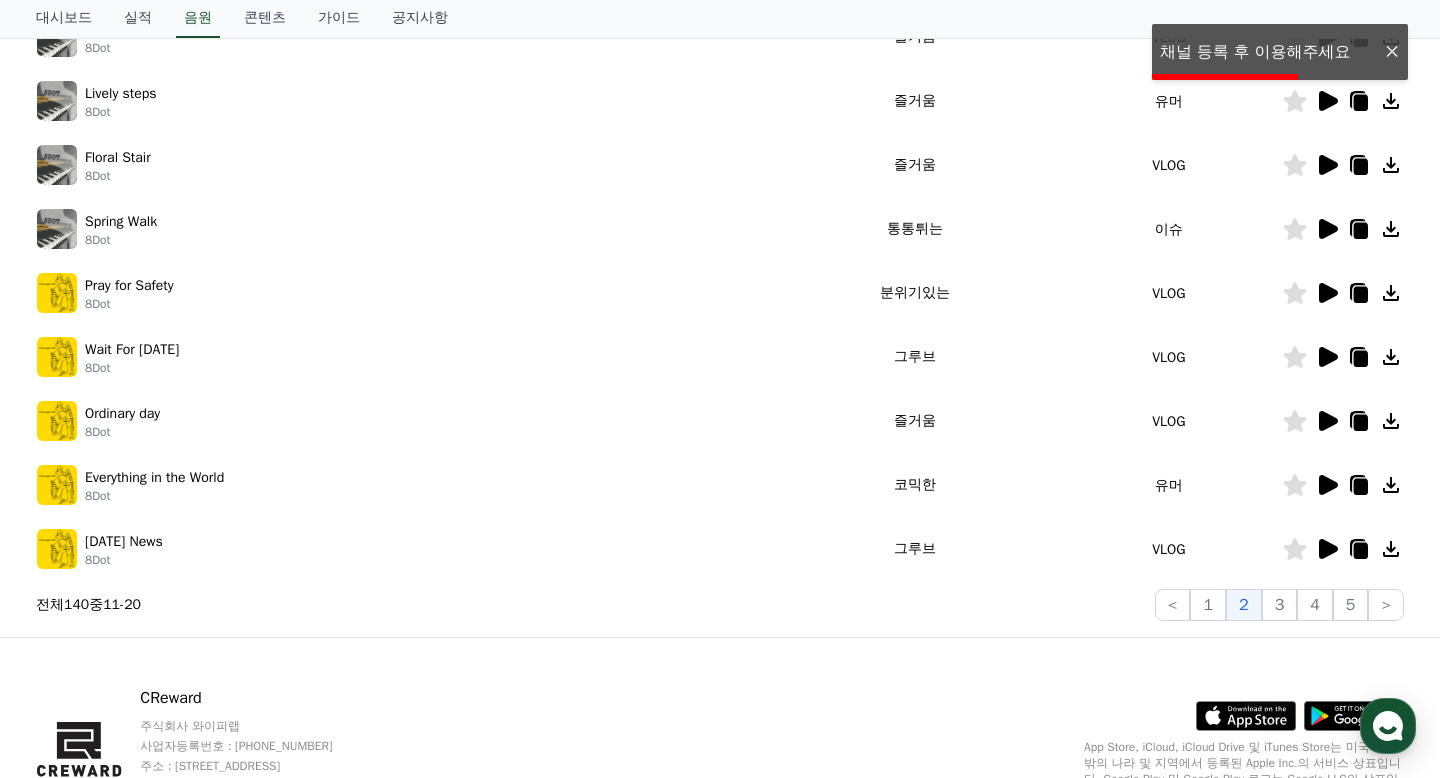 click 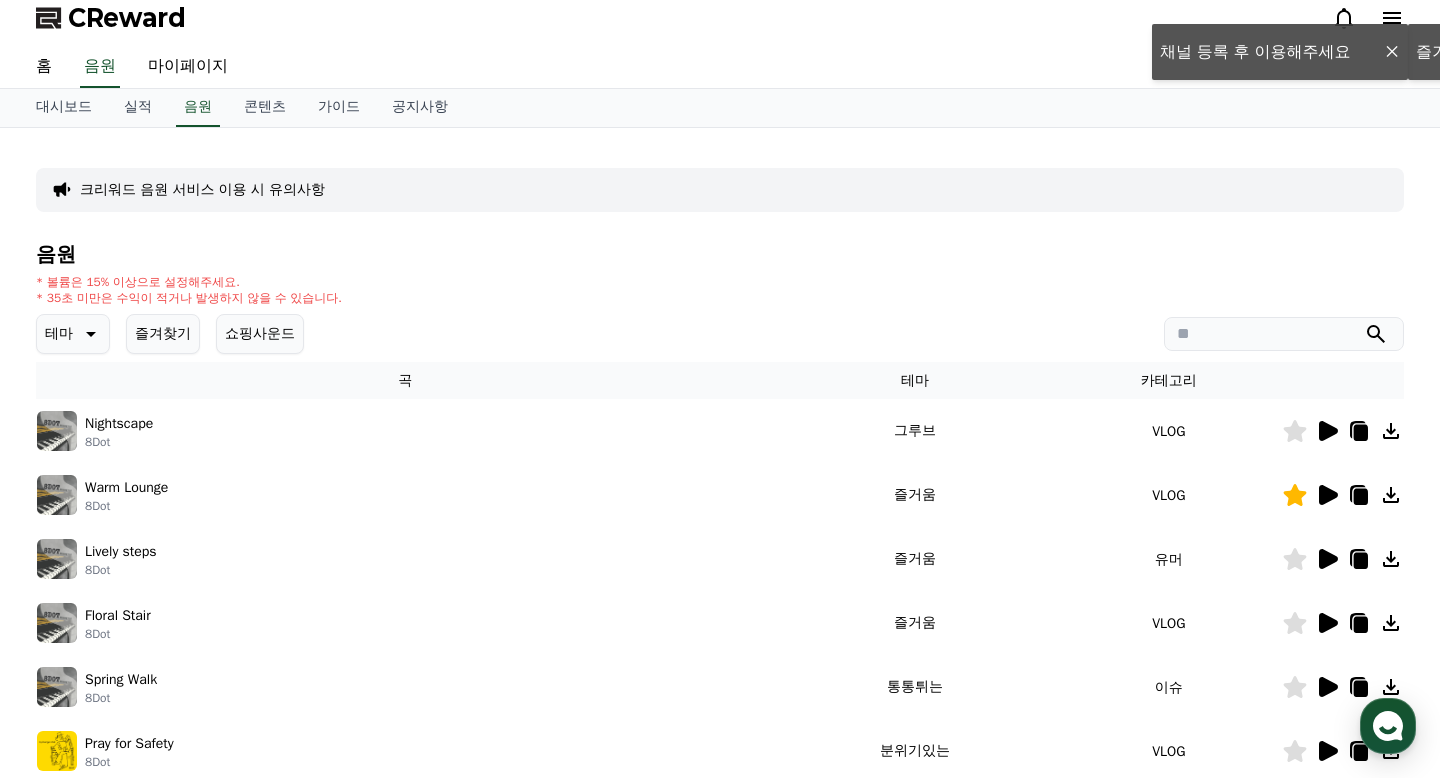 scroll, scrollTop: 0, scrollLeft: 0, axis: both 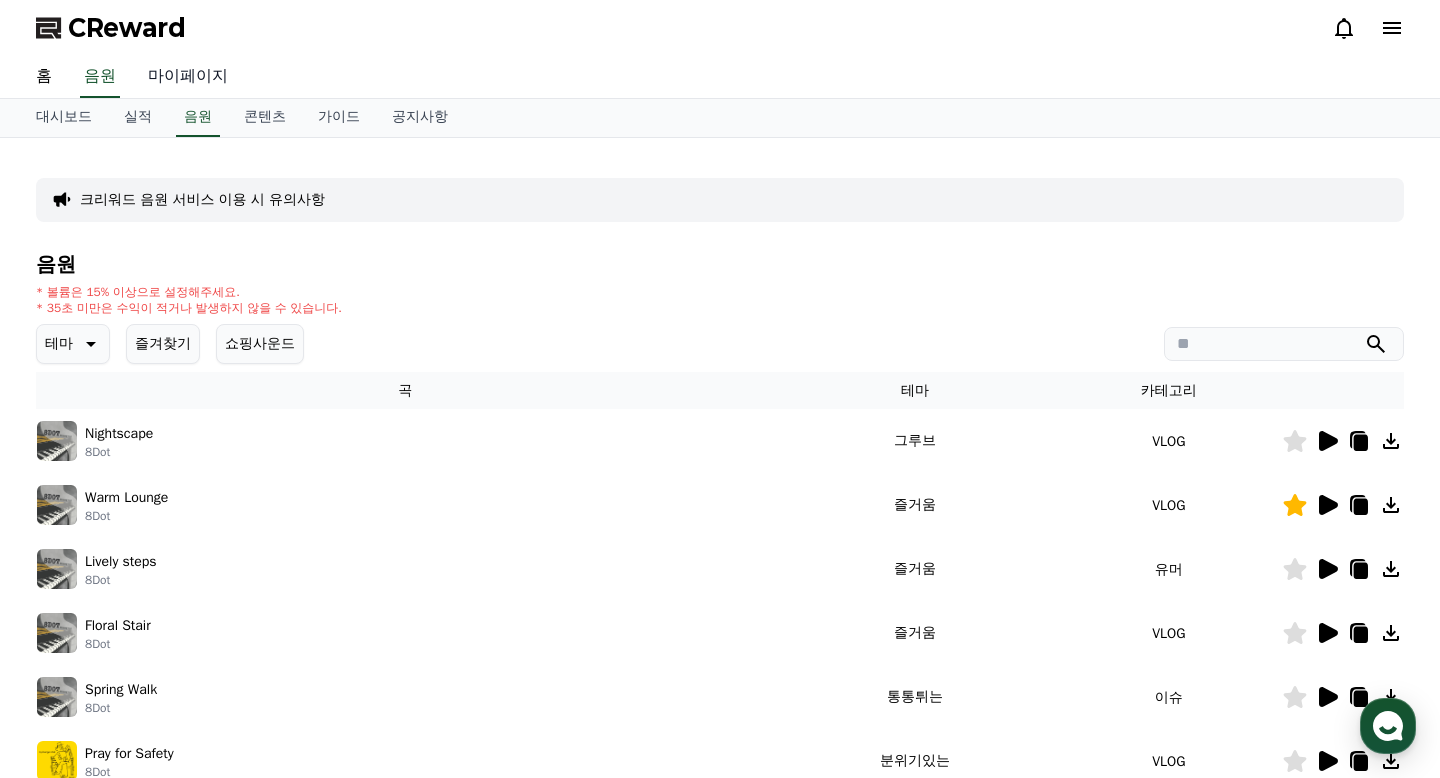 click on "마이페이지" at bounding box center [188, 77] 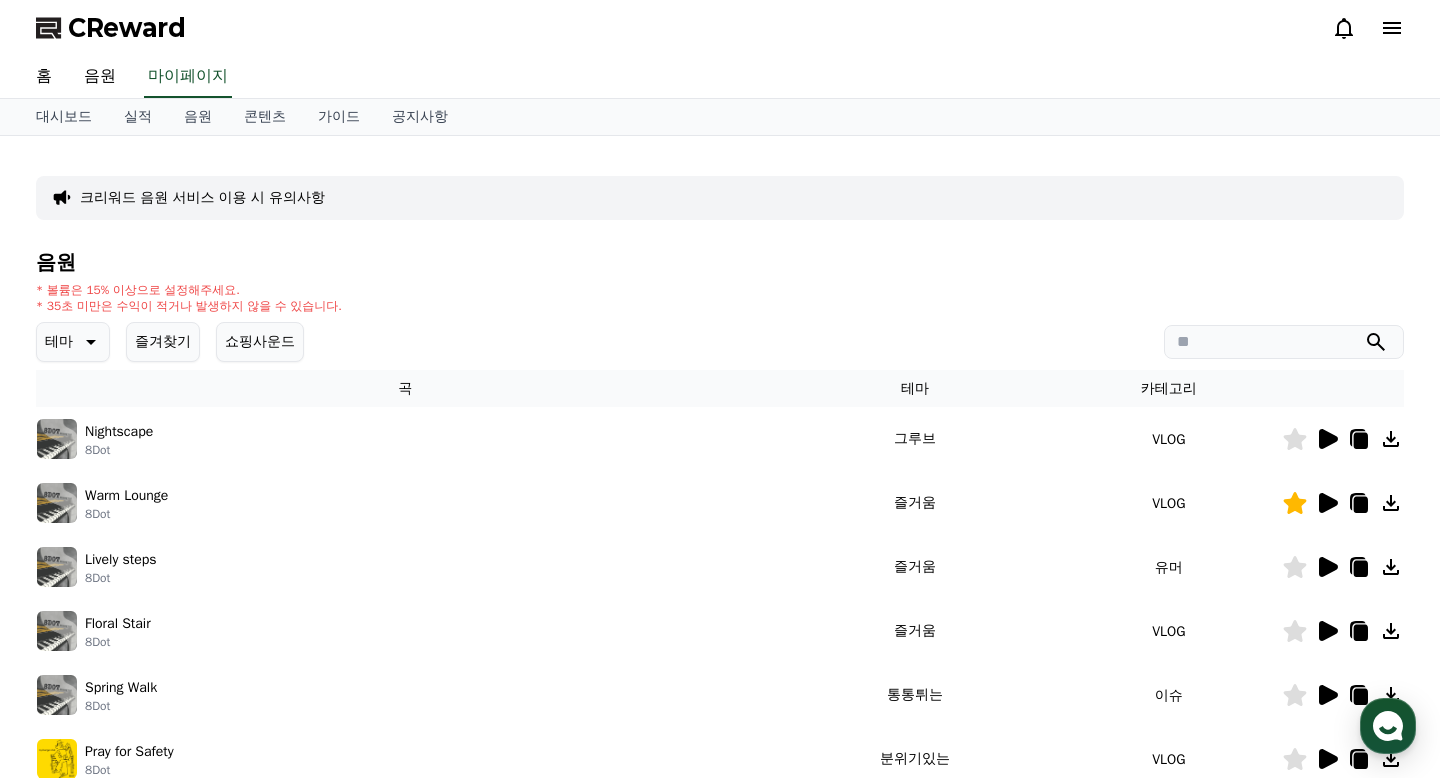 select on "**********" 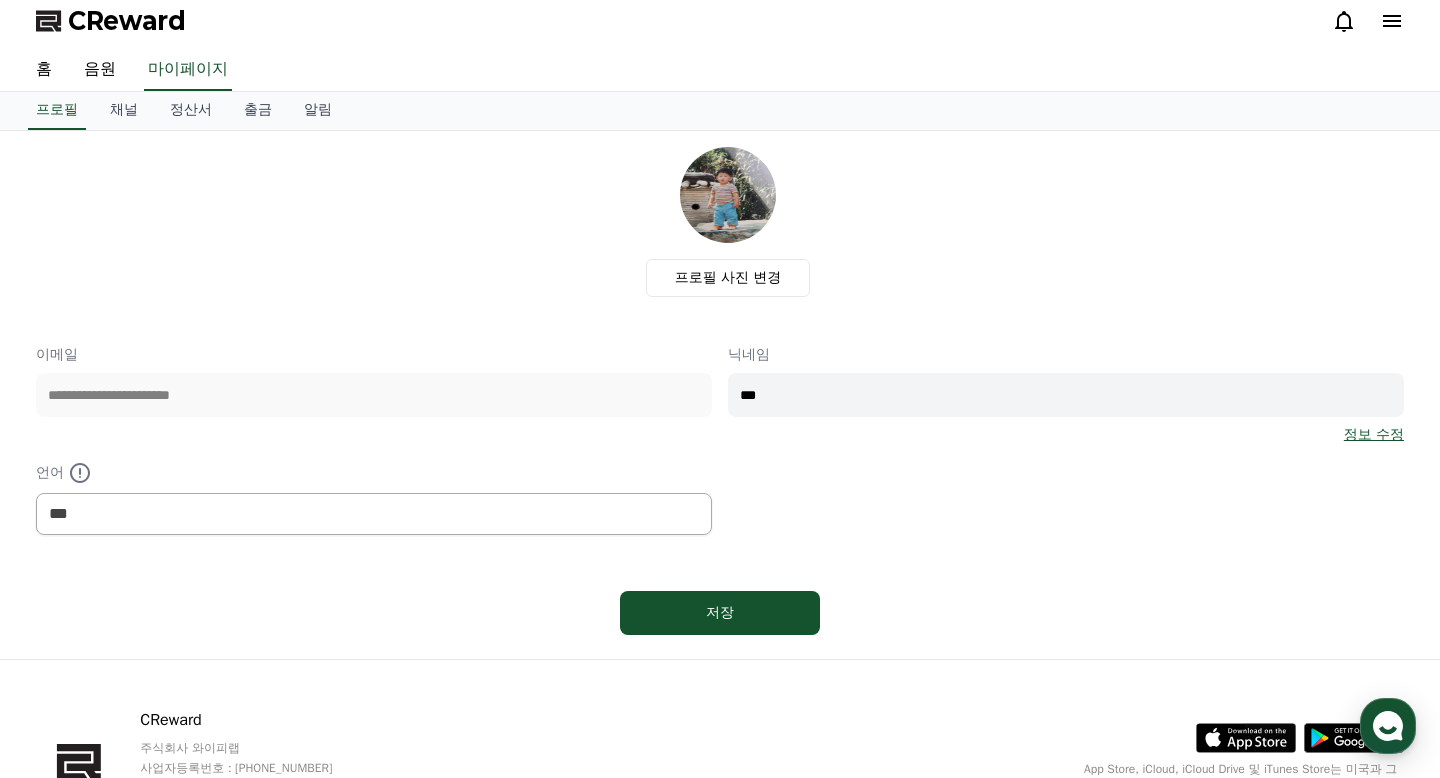 scroll, scrollTop: 0, scrollLeft: 0, axis: both 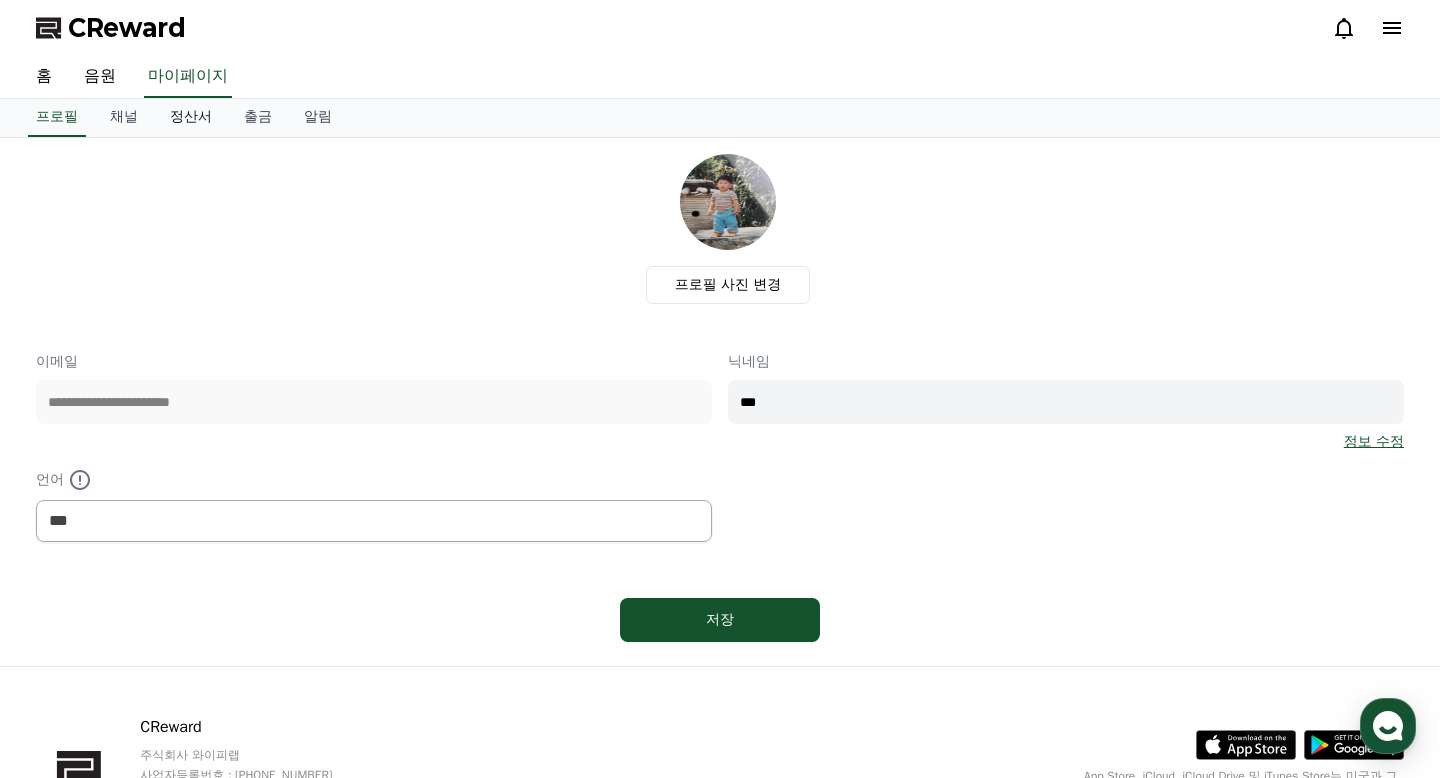 click on "정산서" at bounding box center (191, 118) 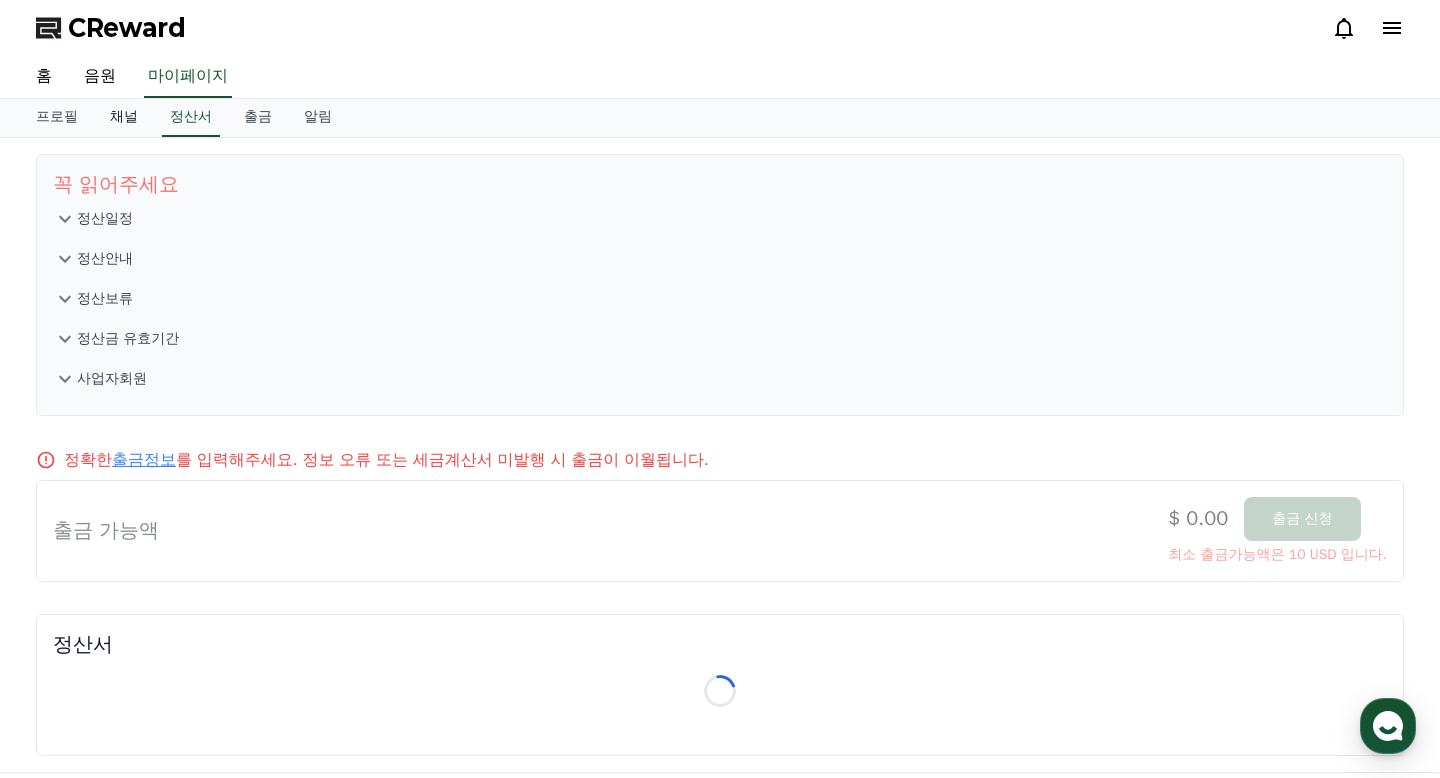 click on "채널" at bounding box center (124, 118) 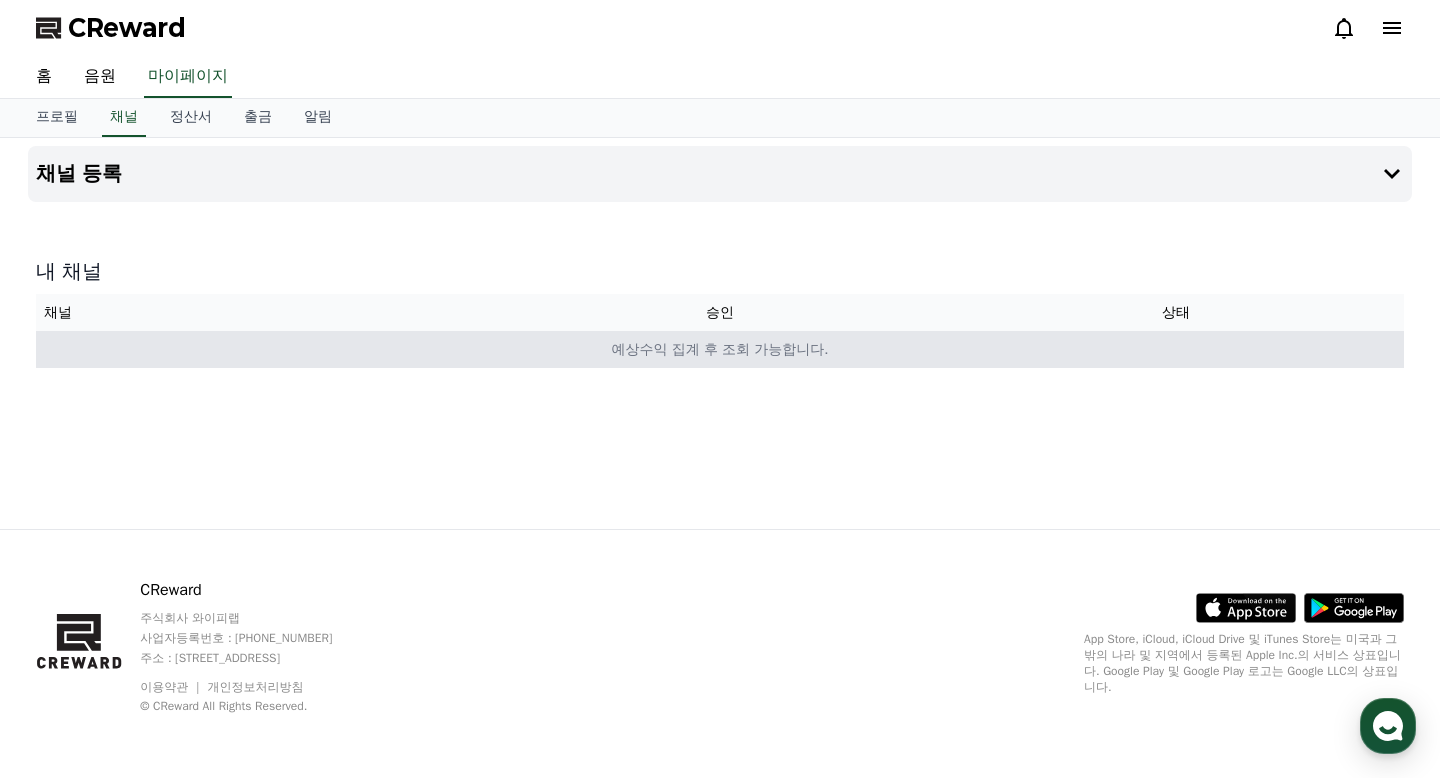 click on "예상수익 집계 후 조회 가능합니다." at bounding box center (720, 349) 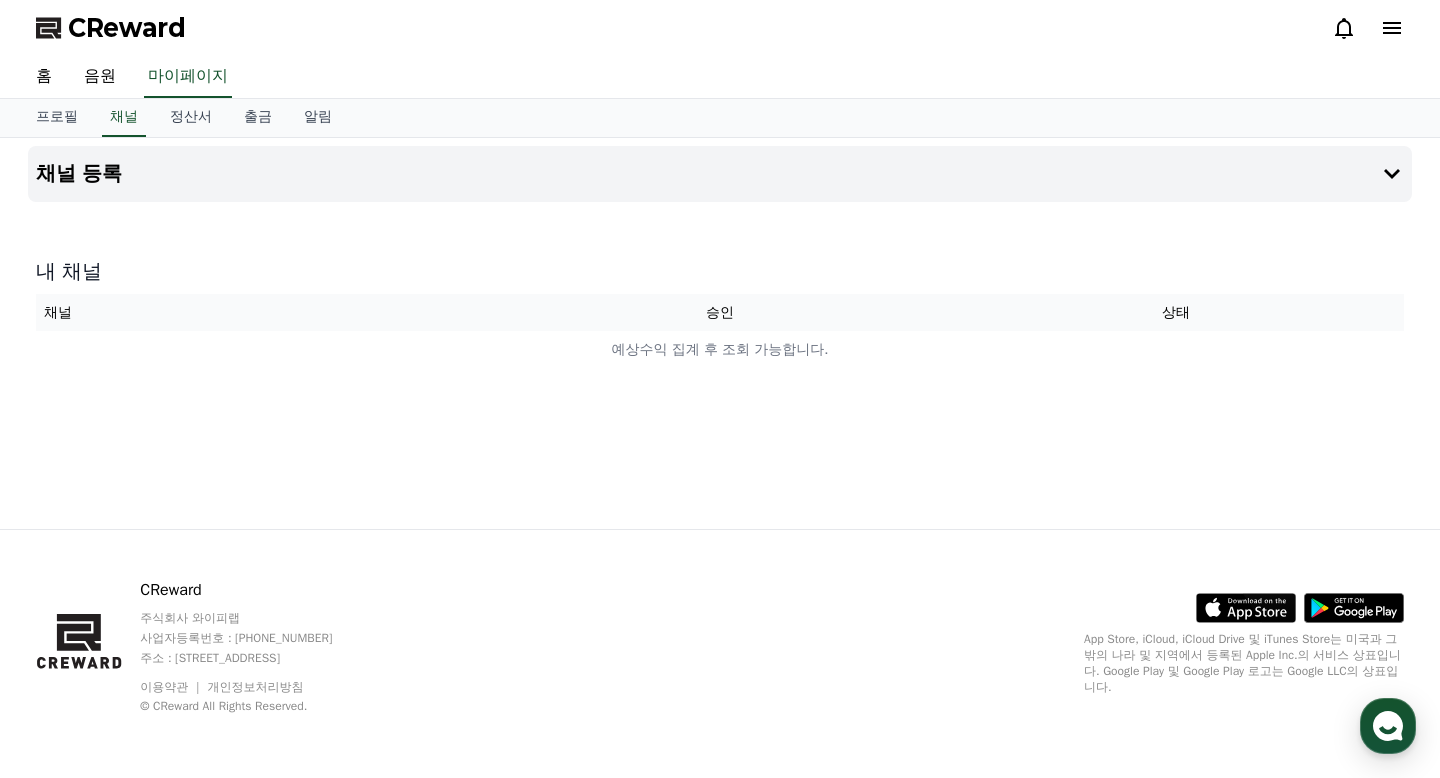 click on "승인" at bounding box center [720, 312] 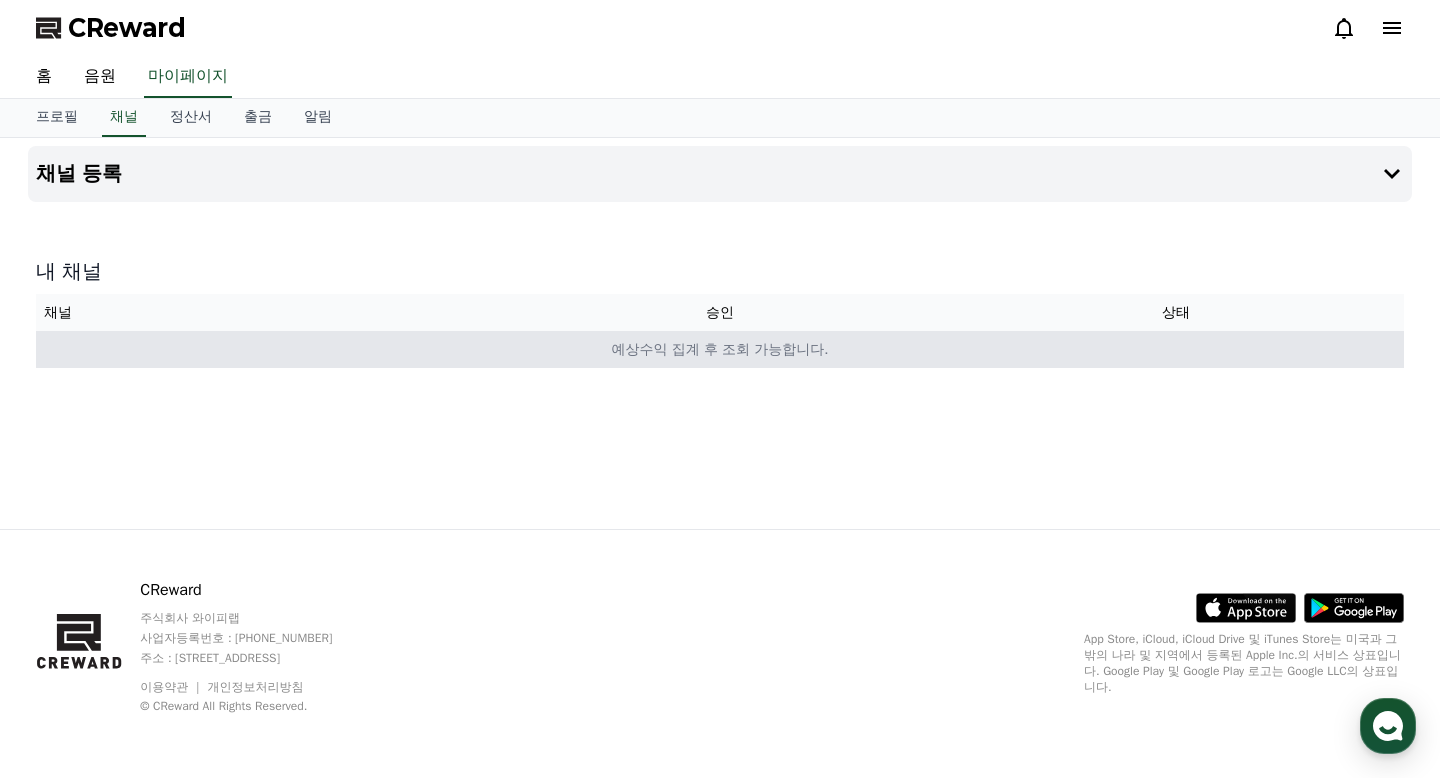 click on "예상수익 집계 후 조회 가능합니다." at bounding box center (720, 349) 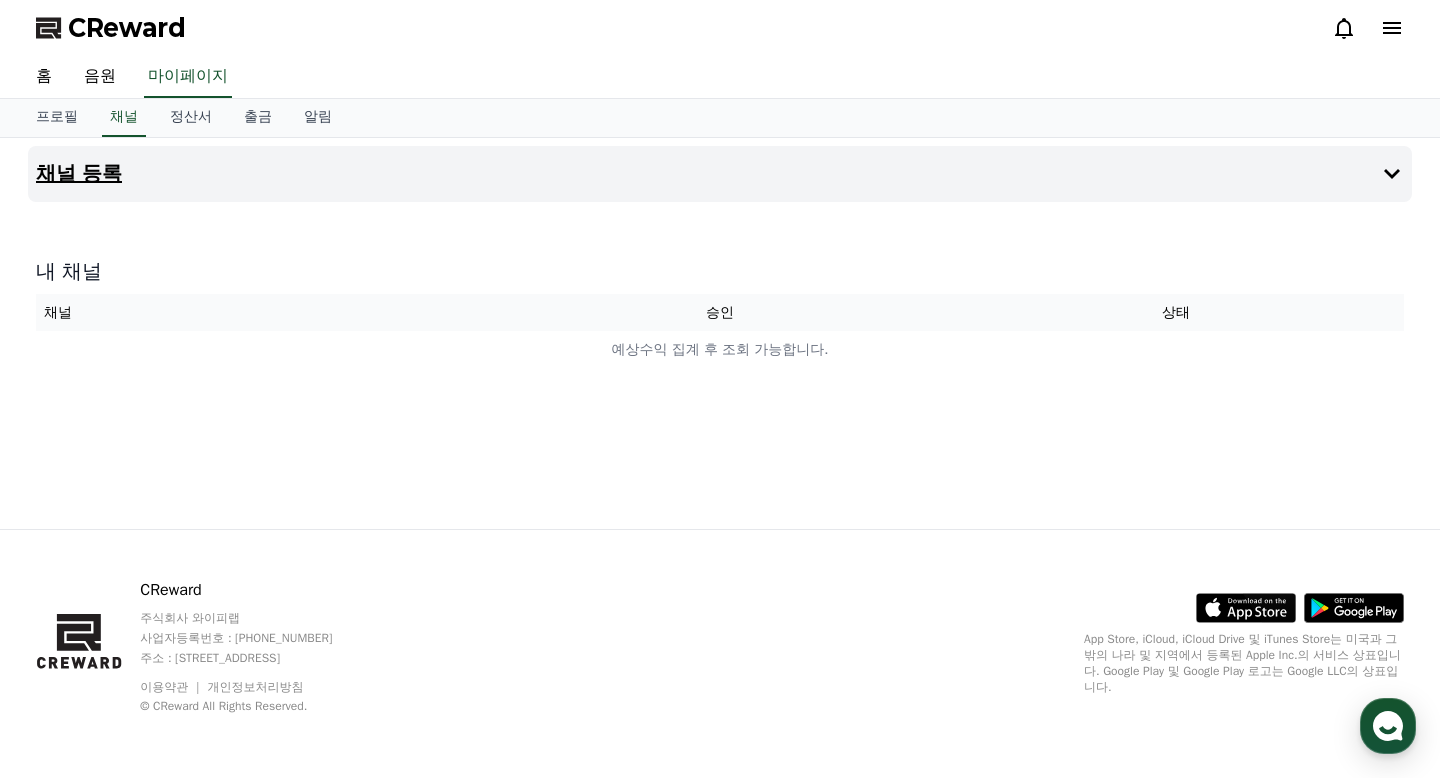 click on "채널 등록" at bounding box center (720, 174) 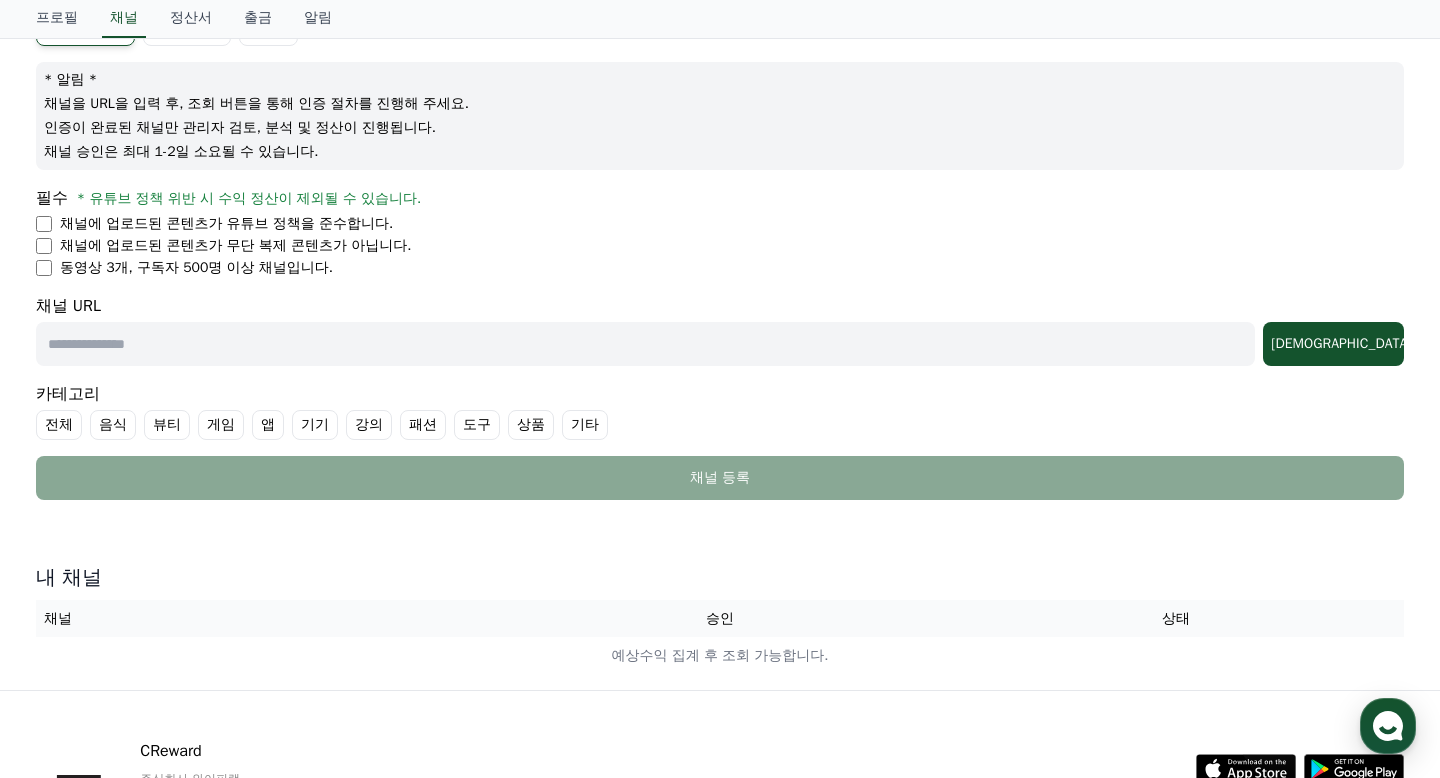 scroll, scrollTop: 186, scrollLeft: 0, axis: vertical 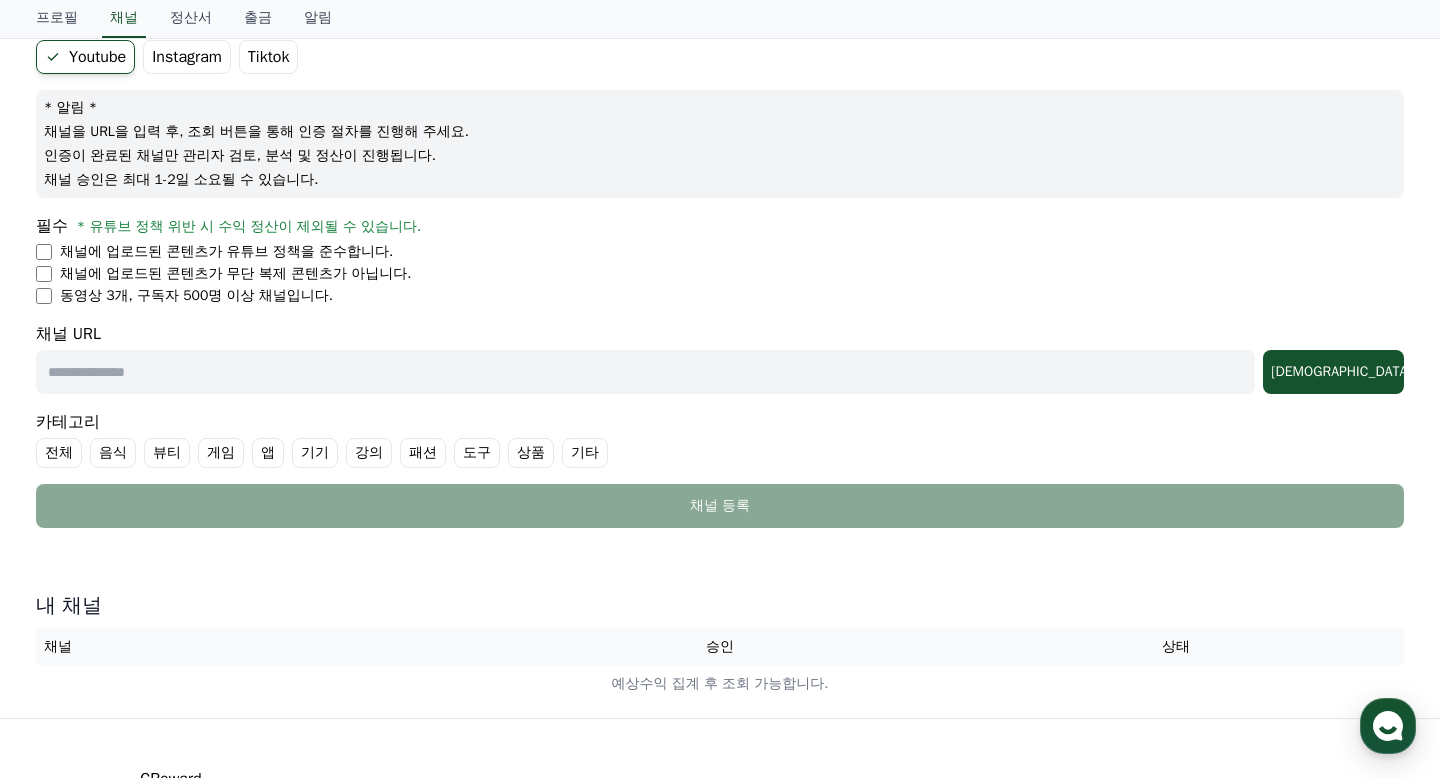 click on "채널에 업로드된 콘텐츠가 유튜브 정책을 준수합니다." at bounding box center [226, 252] 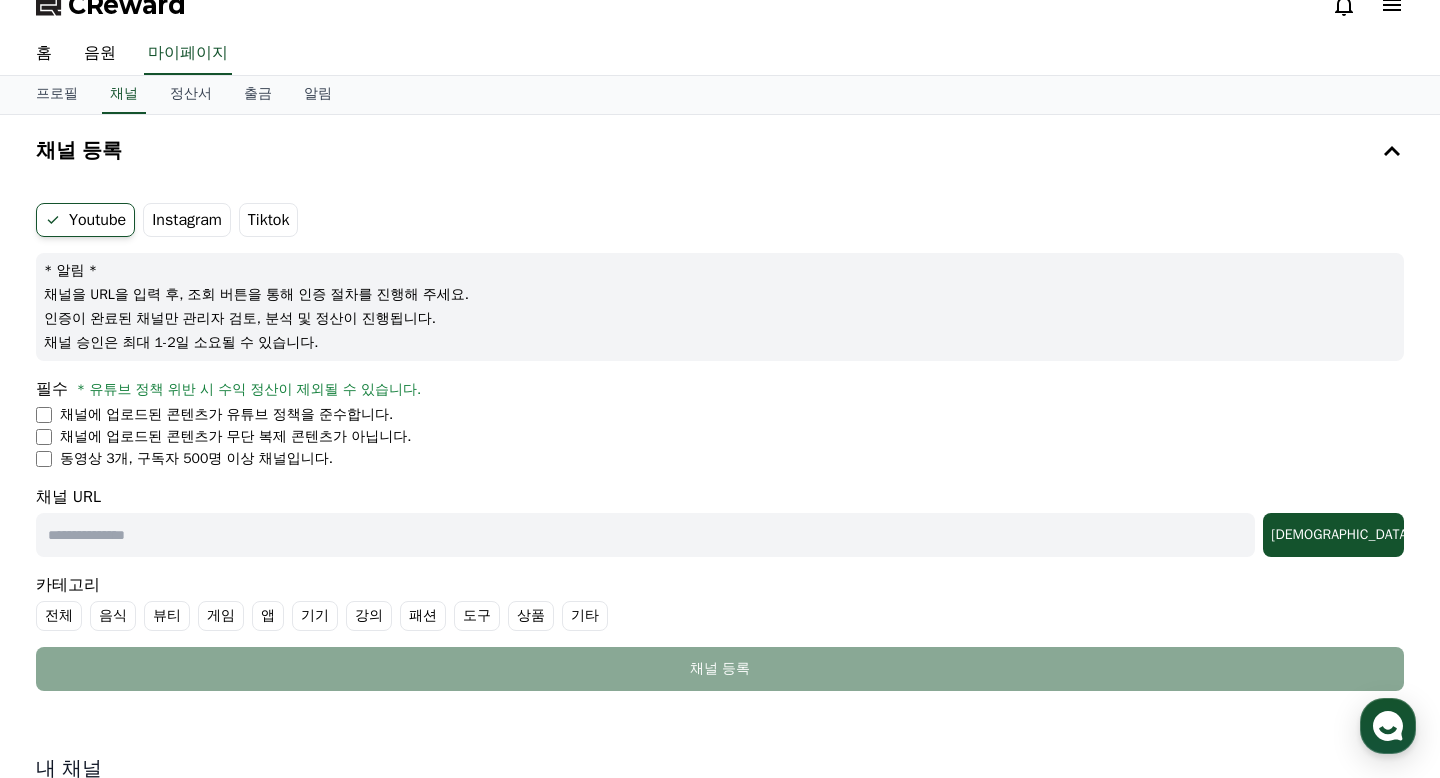 scroll, scrollTop: 0, scrollLeft: 0, axis: both 